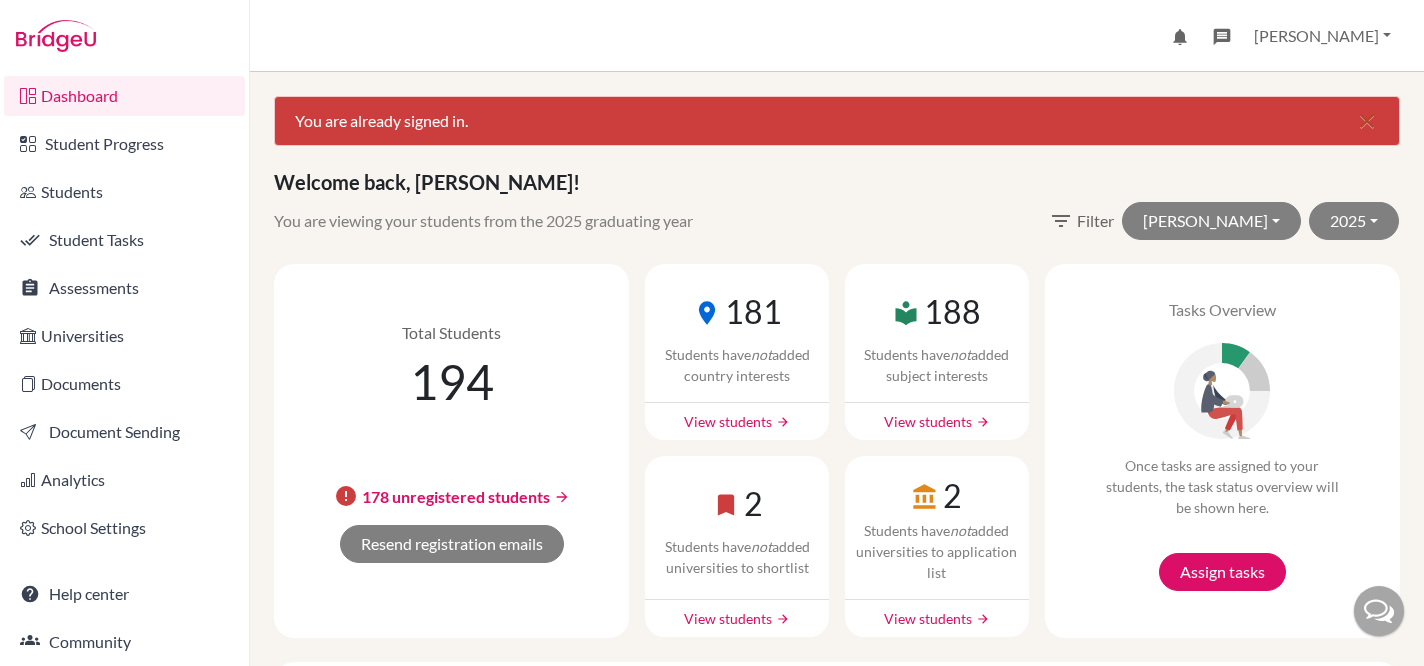 scroll, scrollTop: 0, scrollLeft: 0, axis: both 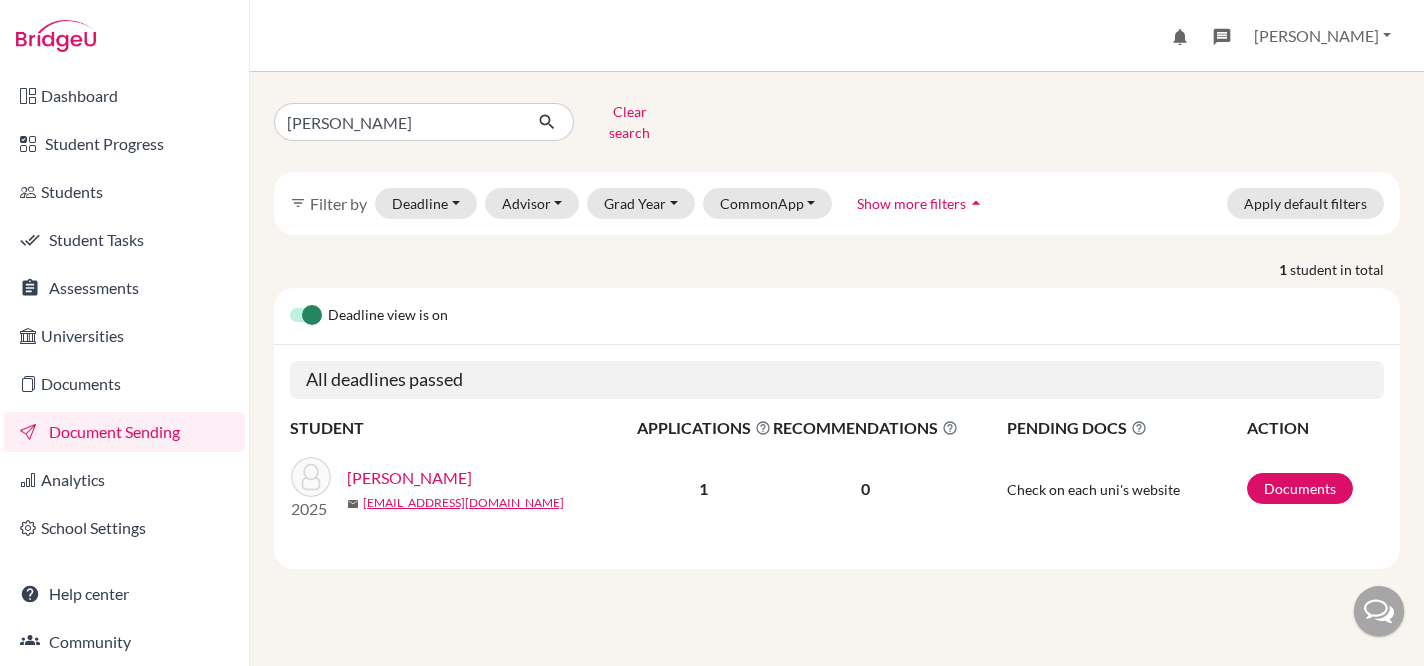 click on "[PERSON_NAME]" at bounding box center (409, 478) 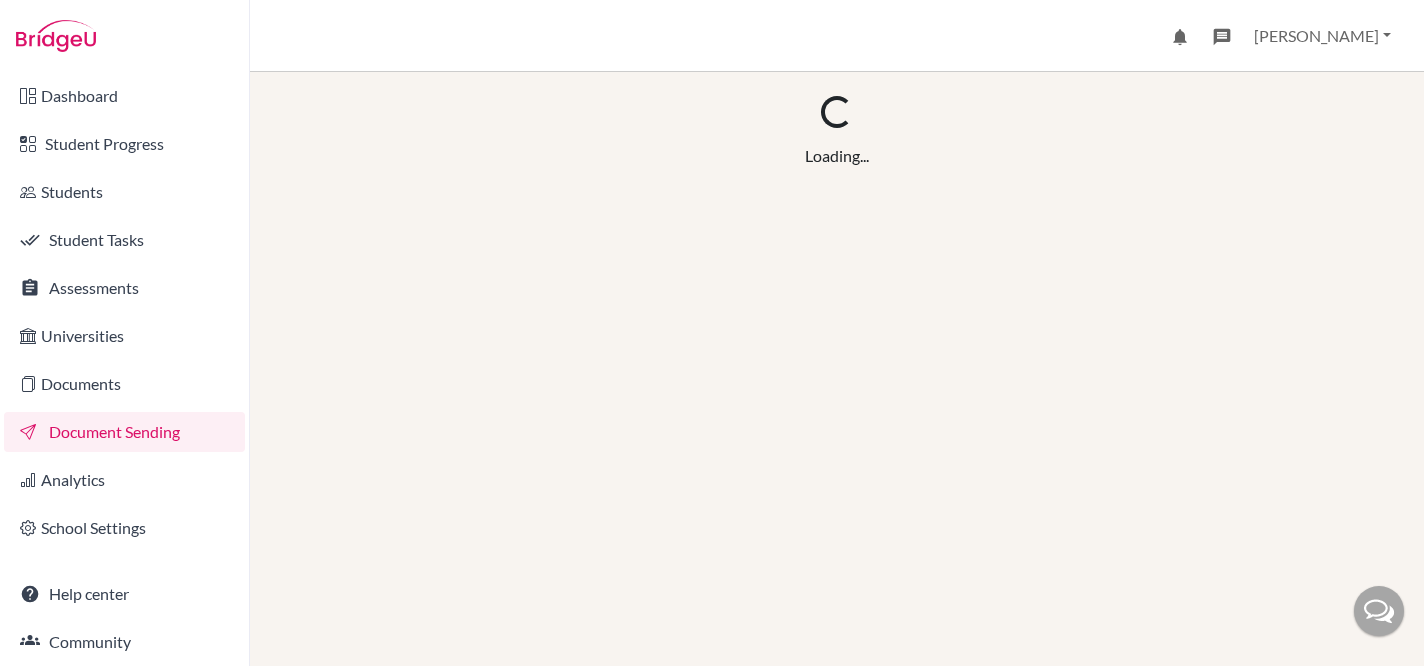 scroll, scrollTop: 0, scrollLeft: 0, axis: both 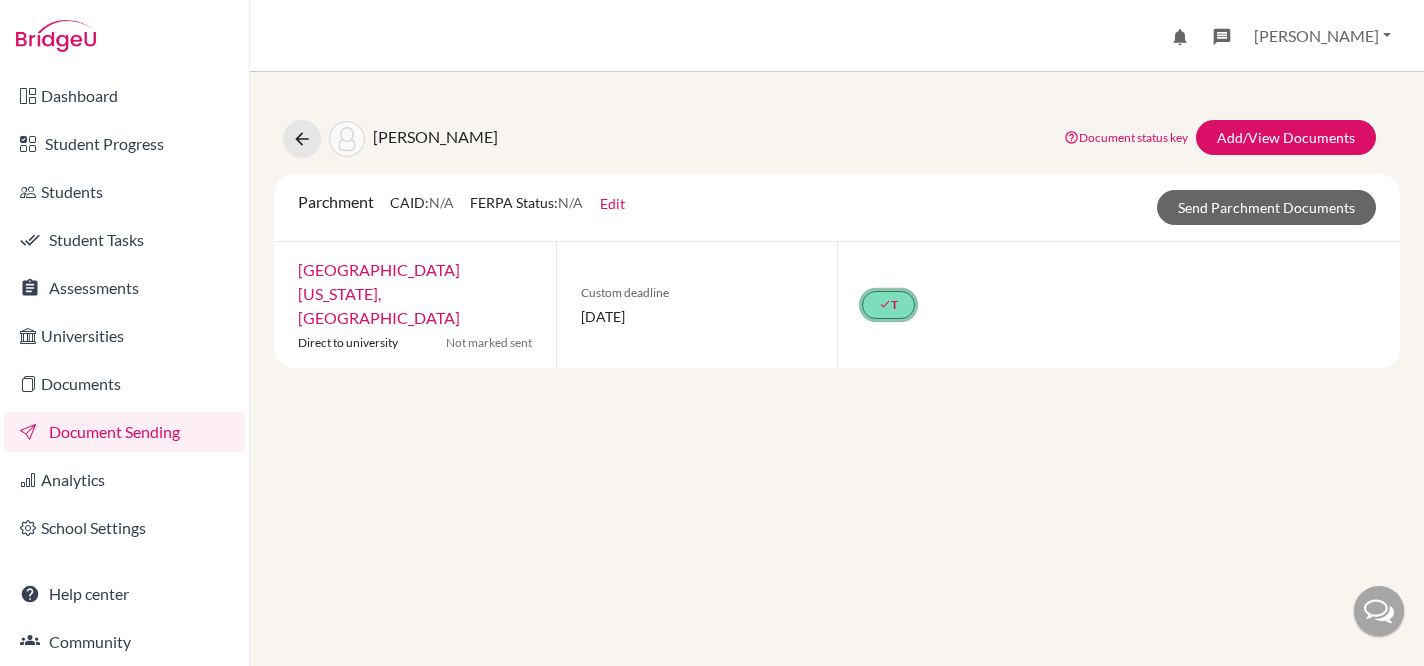 click on "done  T" 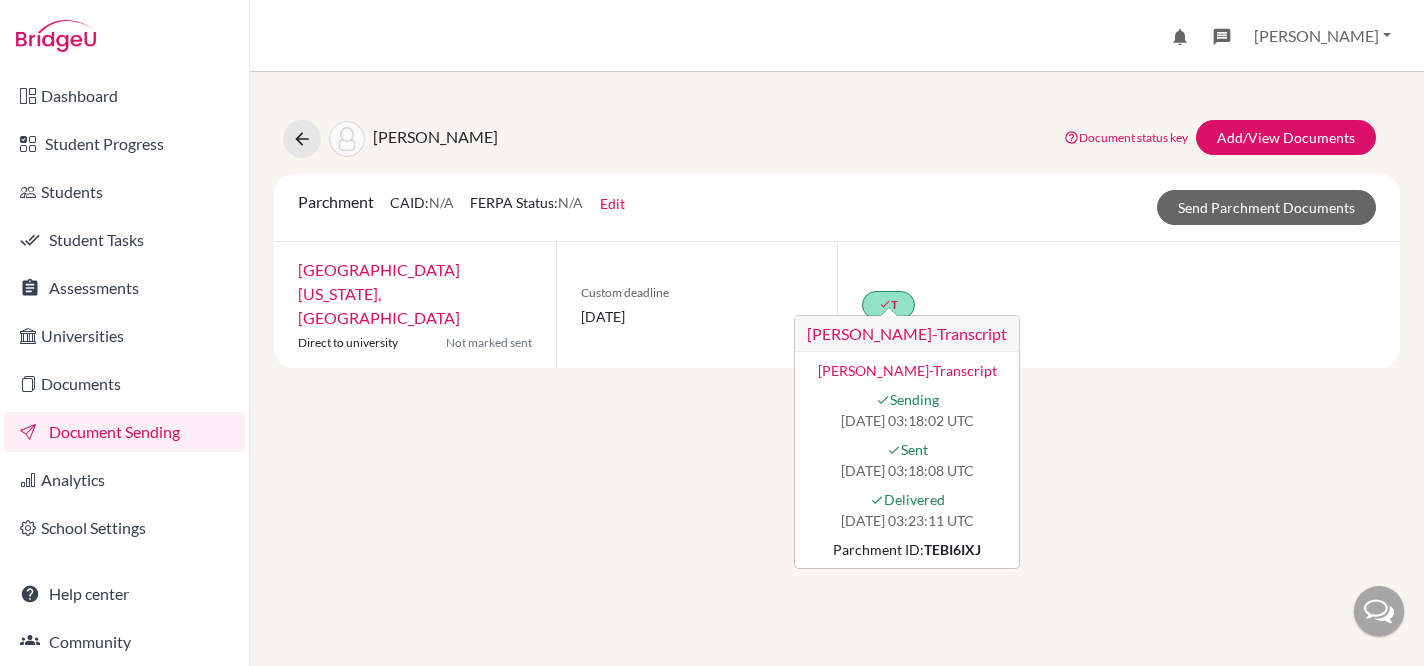 click on "done  T Zike Yao-Transcript
Zike Yao-Transcript
done
Sending
2025-06-30 03:18:02 UTC
done
Sent
2025-06-30 03:18:08 UTC
done
Delivered
2025-06-30 03:23:11 UTC
Parchment ID:  TEBI6IXJ" at bounding box center [1118, 305] 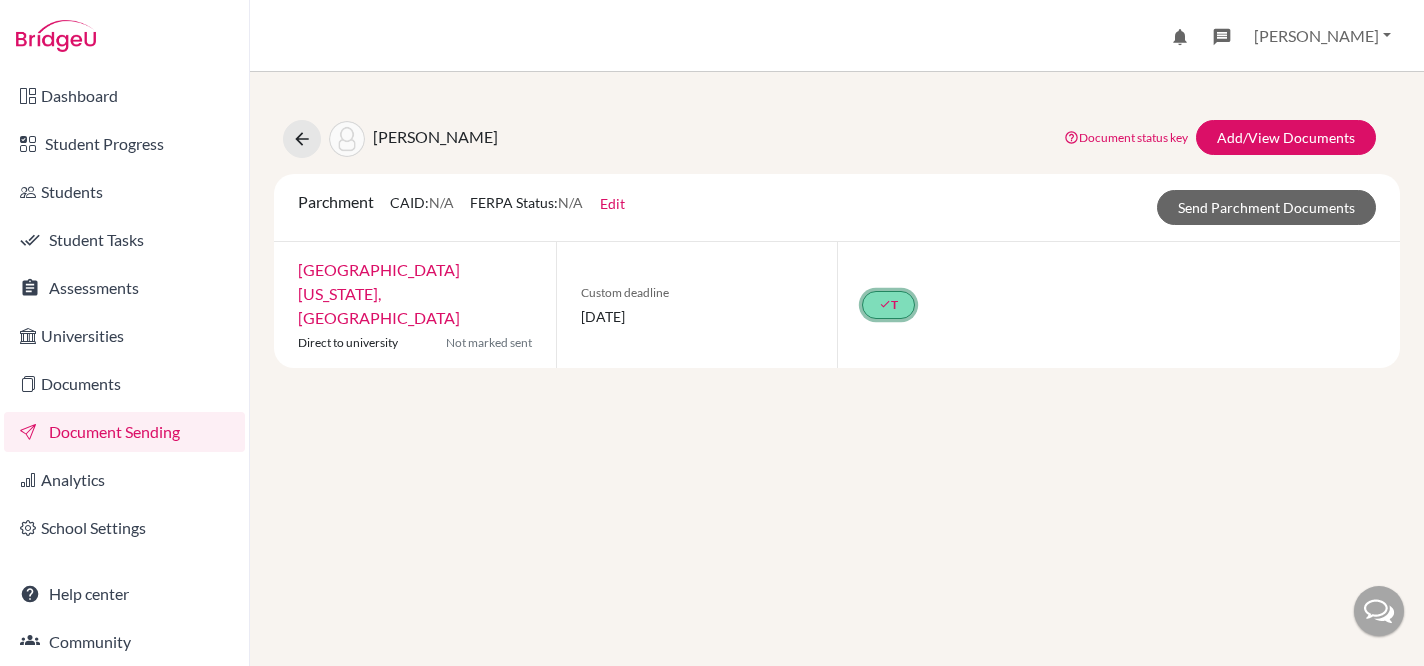click on "done  T" 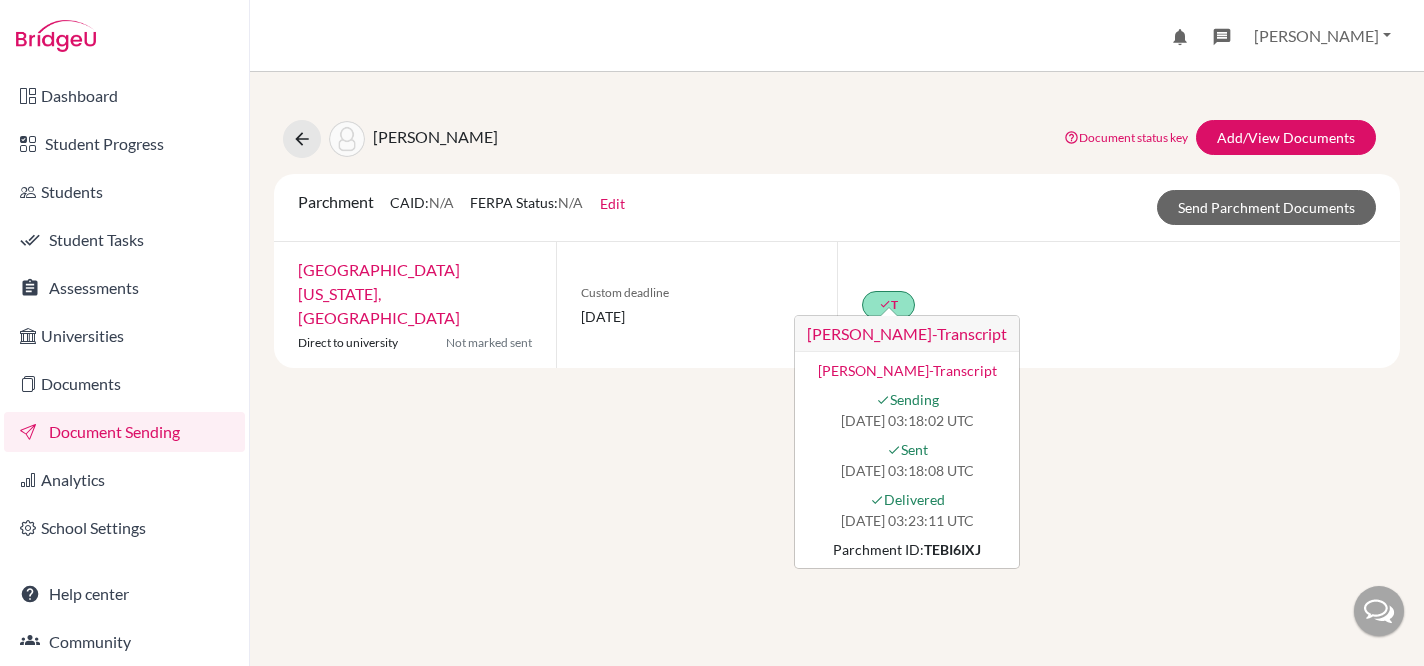 click on "Yao, Zike  Document status key TR Requirement. Document not uploaded yet. TR Document uploaded / form saved. Ready to send to universities. TR Document is "sending". TR Document has been sent. TR Document has failed to send. Contact our team via live chat or hi@bridge-u.com Add/View Documents Parchment  CAID:  N/A  FERPA Status:  N/A Edit Common App ID (CAID) Date of Birth 14/10/2006 FERPA waived by student? N/A Not waived Waived Not applicable Save Send Parchment Documents University of California, San Diego Direct to university Not marked sent Custom deadline 30 June 2025 done  T Zike Yao-Transcript
Zike Yao-Transcript
done
Sending
2025-06-30 03:18:02 UTC
done
Sent
2025-06-30 03:18:08 UTC
done TEBI6IXJ" at bounding box center [837, 369] 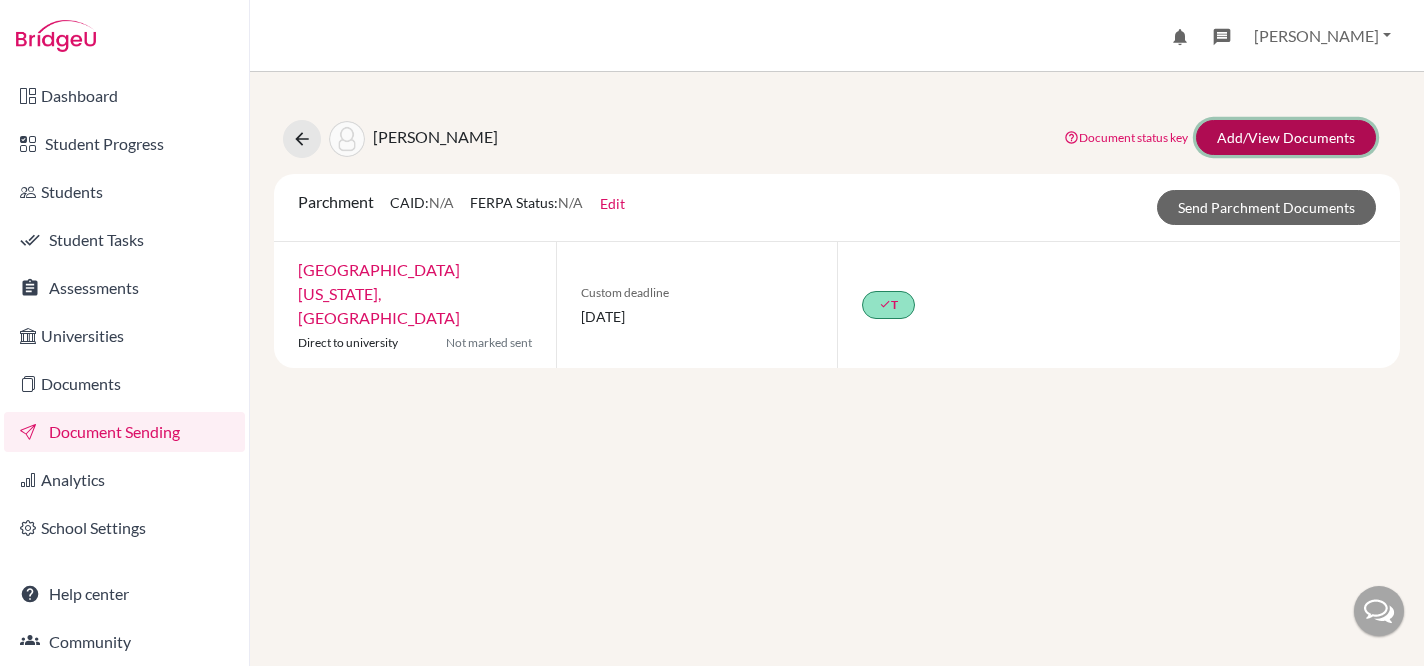 click on "Add/View Documents" at bounding box center (1286, 137) 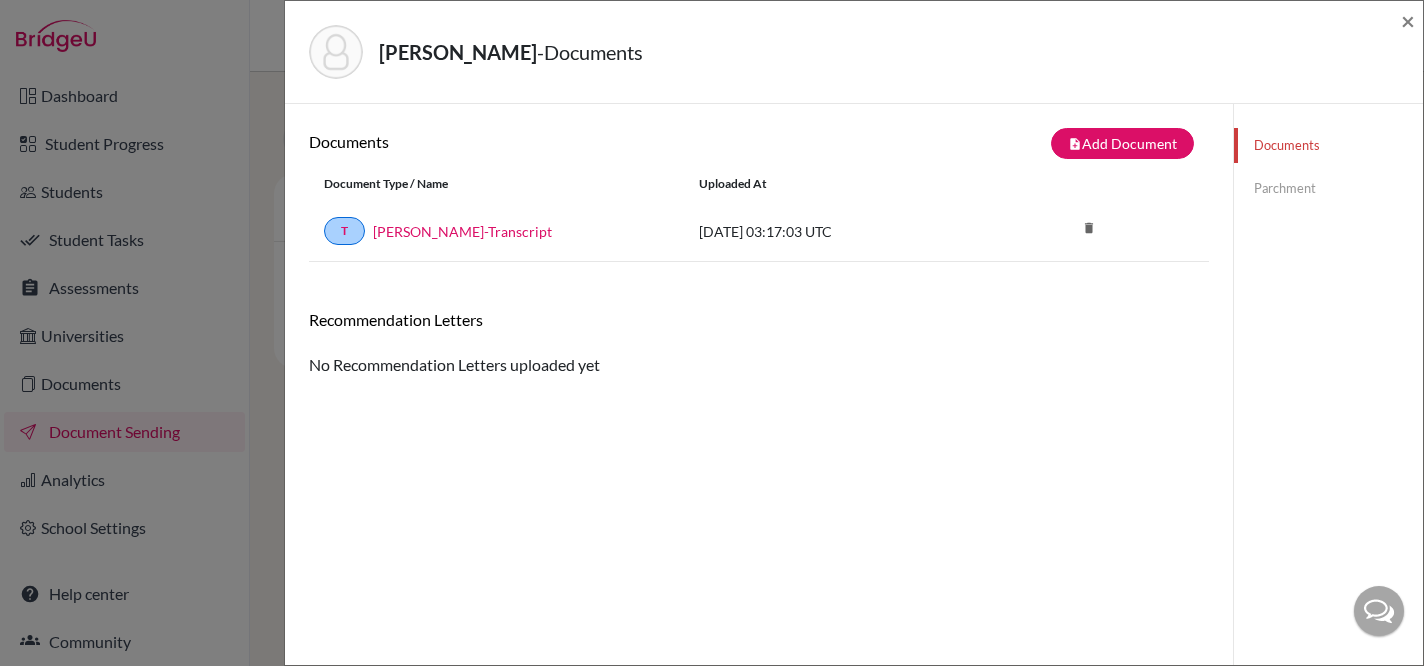 click on "Parchment" 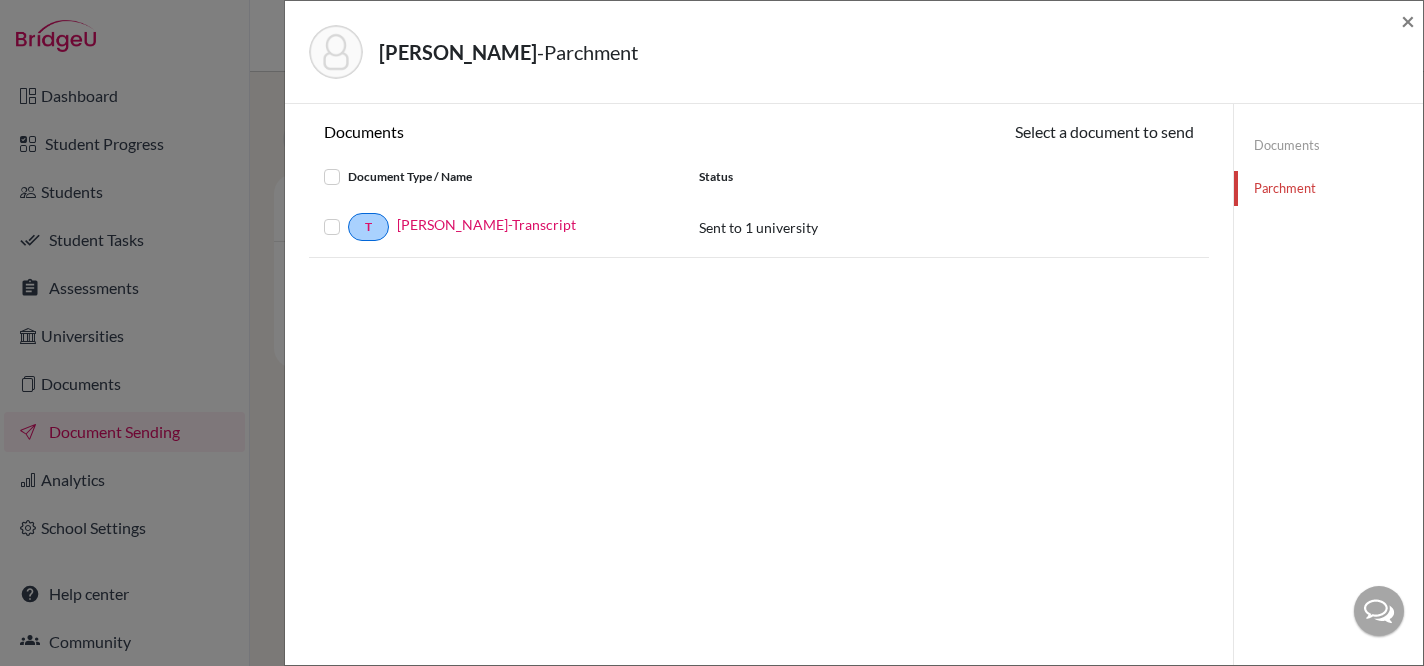 scroll, scrollTop: 9, scrollLeft: 0, axis: vertical 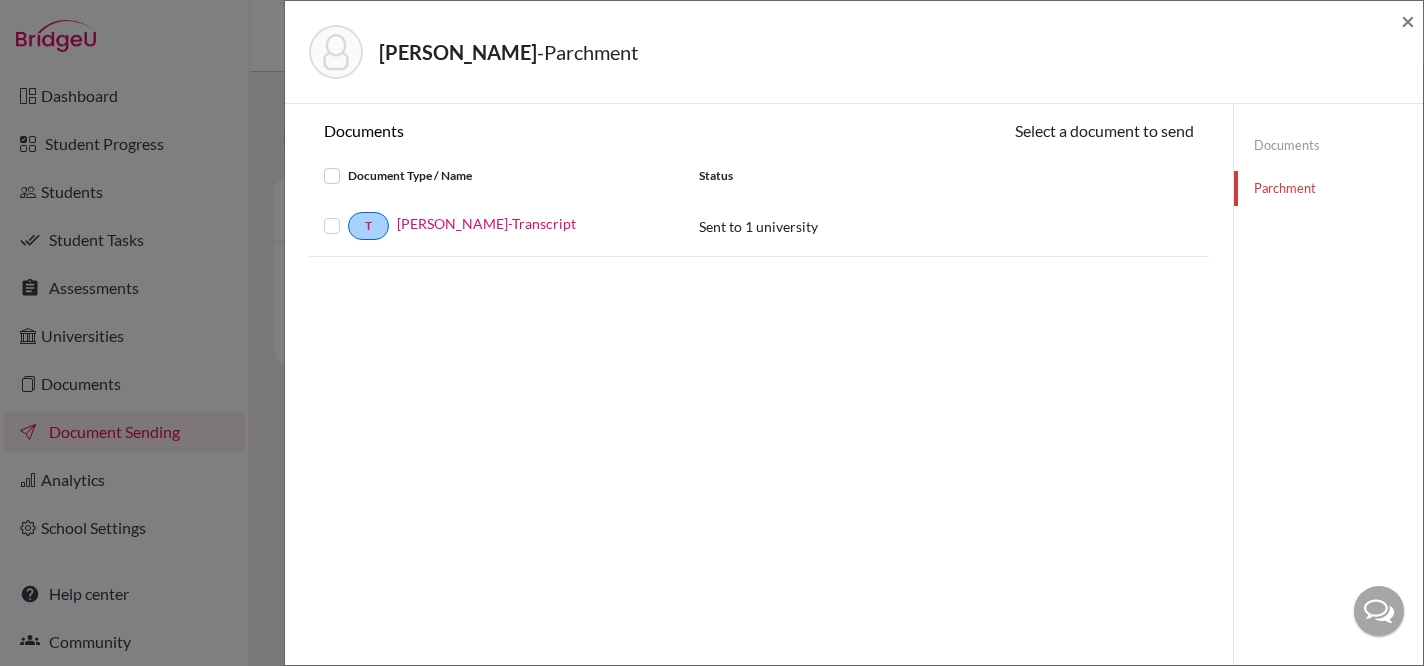click on "Documents" 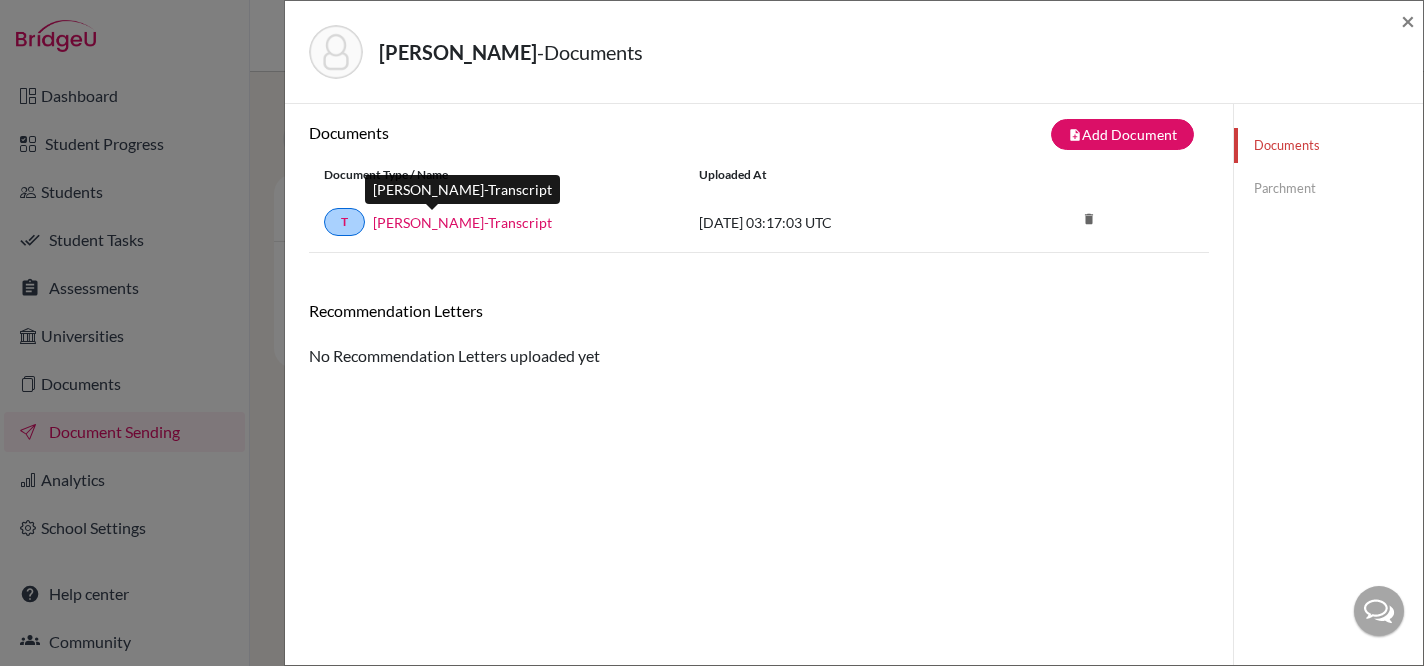 click on "[PERSON_NAME]-Transcript" at bounding box center [462, 222] 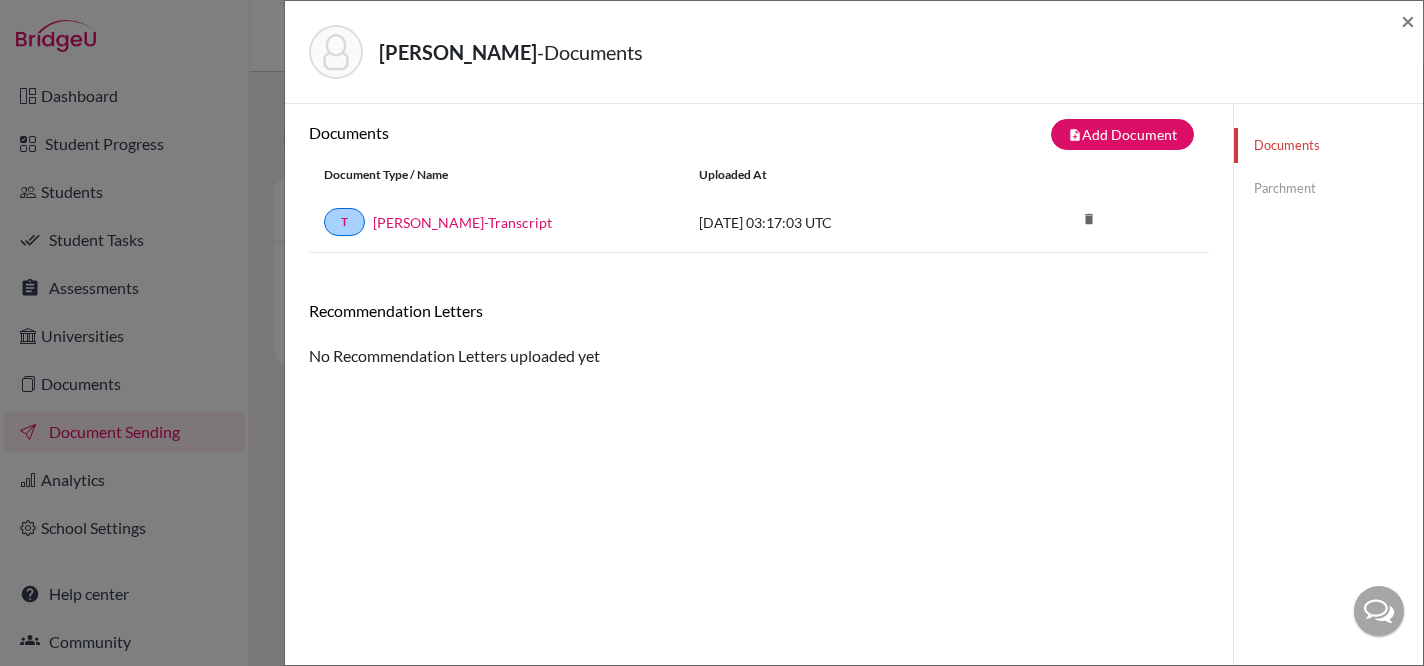 click on "Parchment" 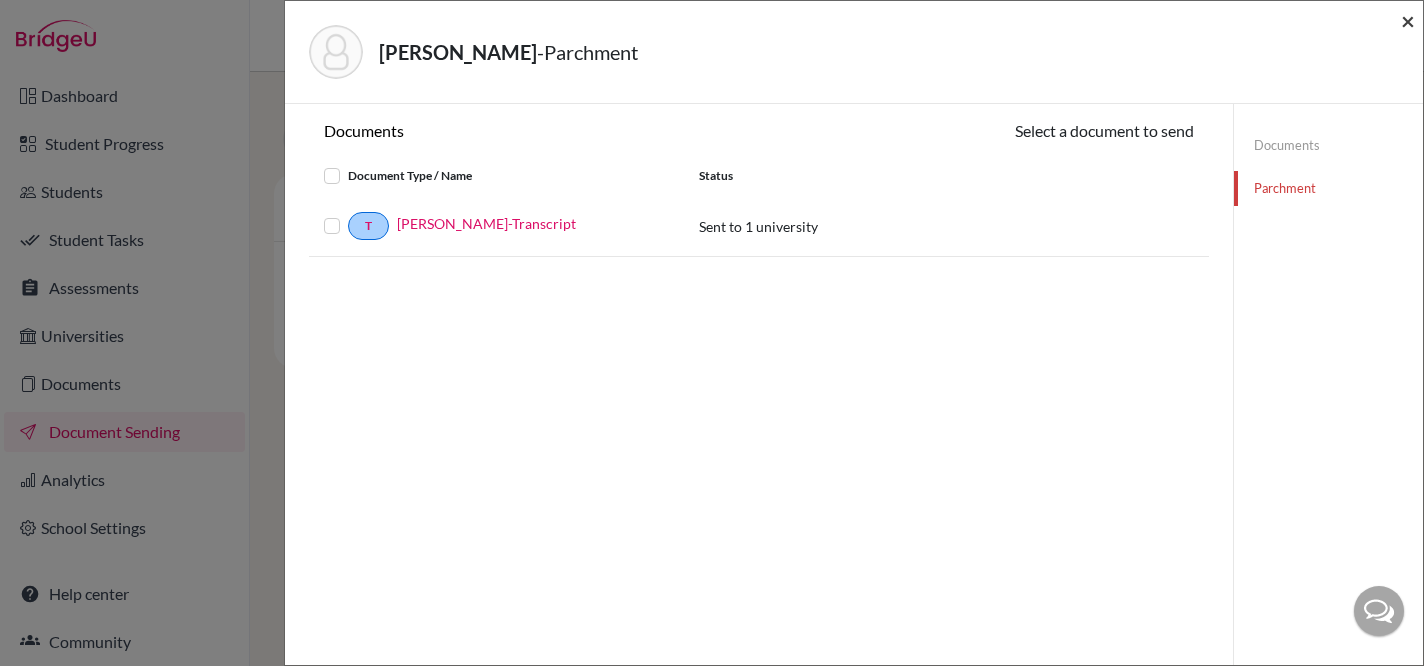click on "×" at bounding box center (1408, 20) 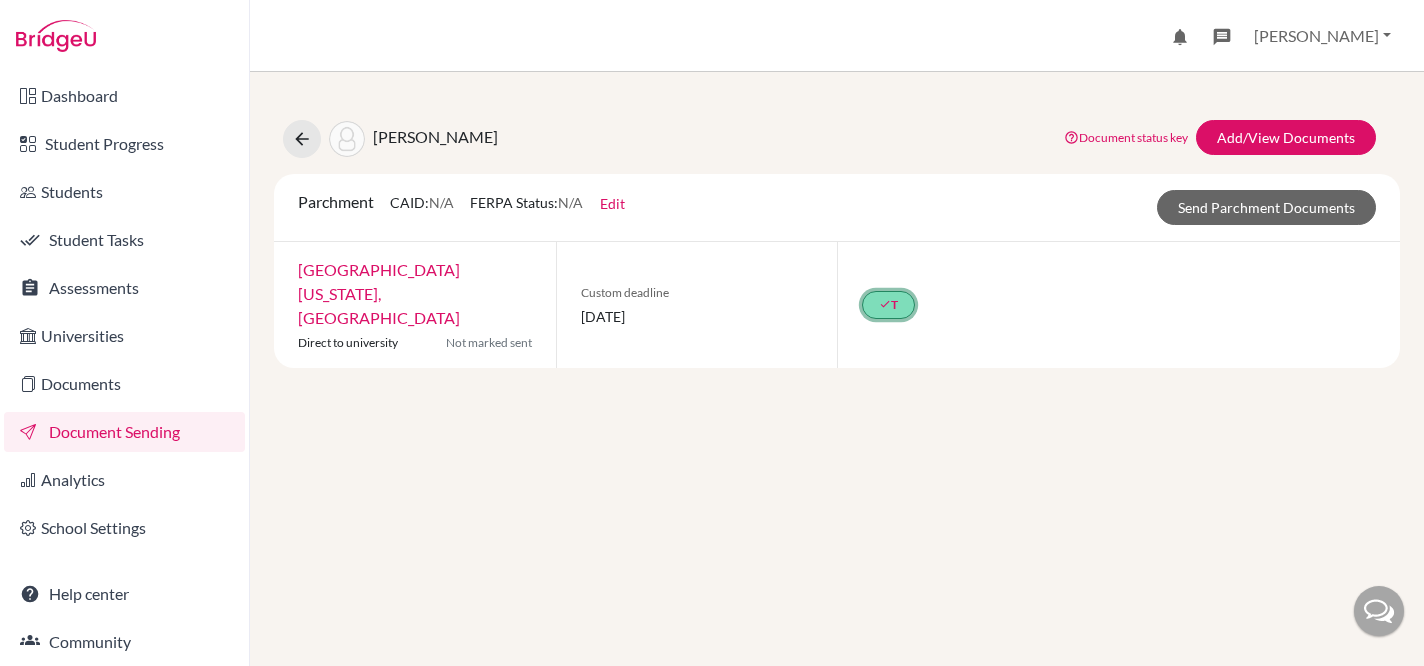 click on "done  T" 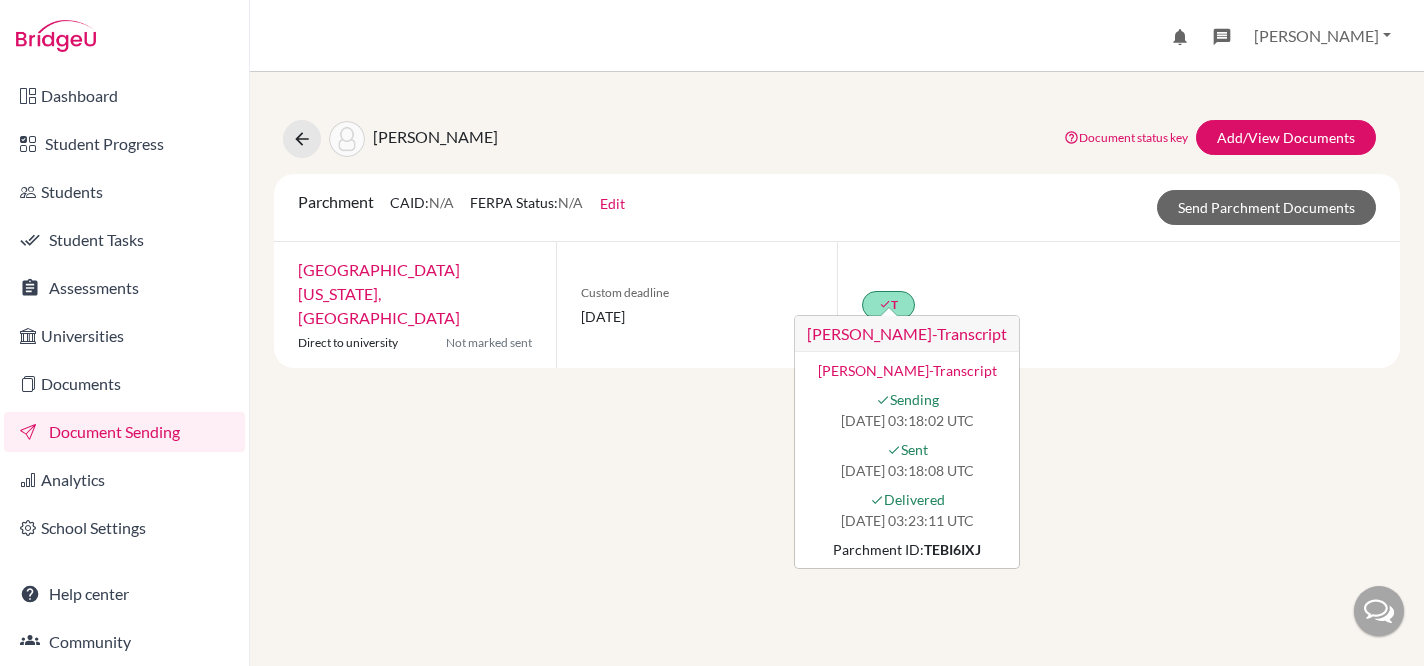click on "Yao, Zike  Document status key TR Requirement. Document not uploaded yet. TR Document uploaded / form saved. Ready to send to universities. TR Document is "sending". TR Document has been sent. TR Document has failed to send. Contact our team via live chat or hi@bridge-u.com Add/View Documents Parchment  CAID:  N/A  FERPA Status:  N/A Edit Common App ID (CAID) Date of Birth 14/10/2006 FERPA waived by student? N/A Not waived Waived Not applicable Save Send Parchment Documents University of California, San Diego Direct to university Not marked sent Custom deadline 30 June 2025 done  T Zike Yao-Transcript
Zike Yao-Transcript
done
Sending
2025-06-30 03:18:02 UTC
done
Sent
2025-06-30 03:18:08 UTC
done TEBI6IXJ" at bounding box center [837, 369] 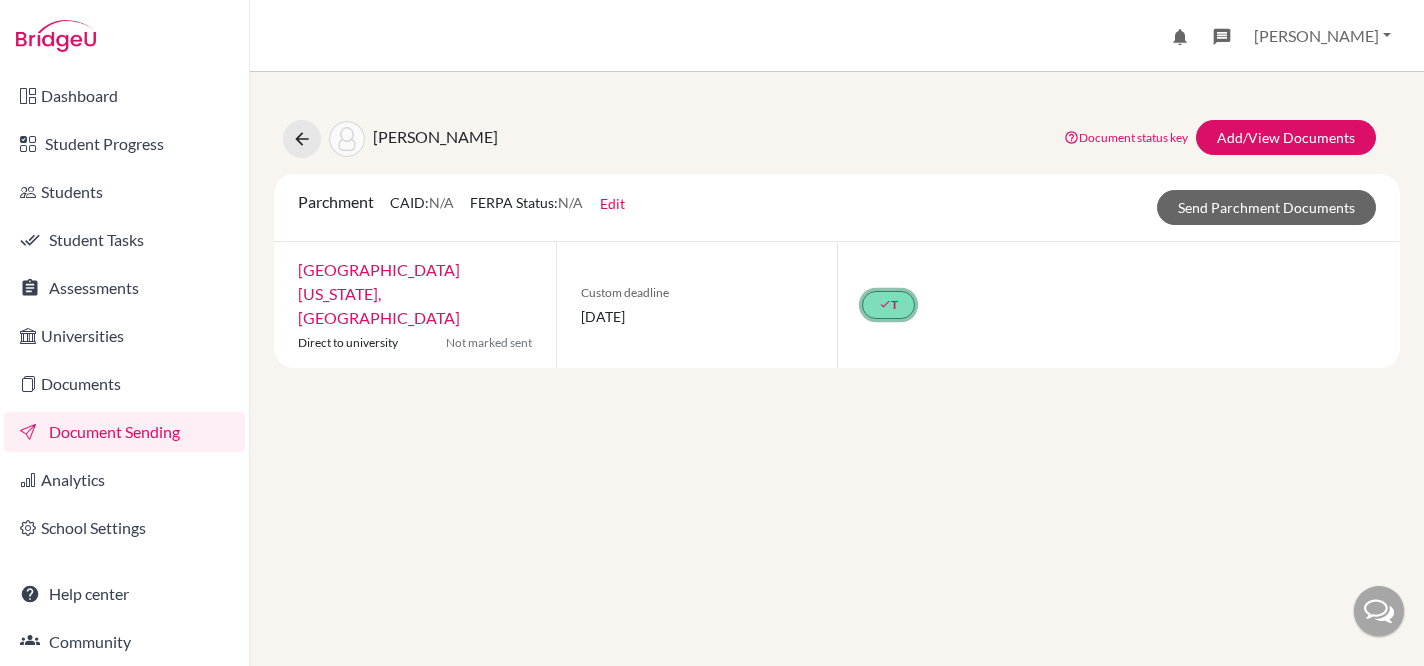 click on "done  T" 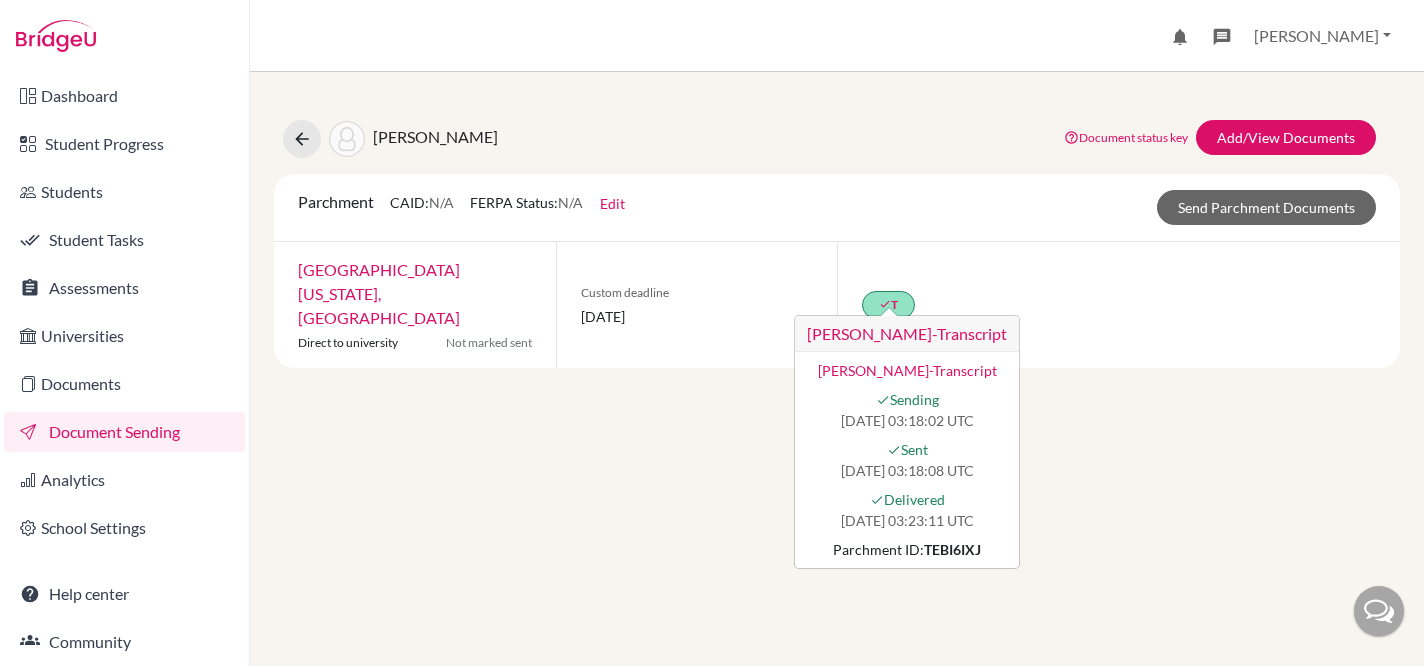 click on "Yao, Zike  Document status key TR Requirement. Document not uploaded yet. TR Document uploaded / form saved. Ready to send to universities. TR Document is "sending". TR Document has been sent. TR Document has failed to send. Contact our team via live chat or hi@bridge-u.com Add/View Documents Parchment  CAID:  N/A  FERPA Status:  N/A Edit Common App ID (CAID) Date of Birth 14/10/2006 FERPA waived by student? N/A Not waived Waived Not applicable Save Send Parchment Documents University of California, San Diego Direct to university Not marked sent Custom deadline 30 June 2025 done  T Zike Yao-Transcript
Zike Yao-Transcript
done
Sending
2025-06-30 03:18:02 UTC
done
Sent
2025-06-30 03:18:08 UTC
done TEBI6IXJ" at bounding box center [837, 369] 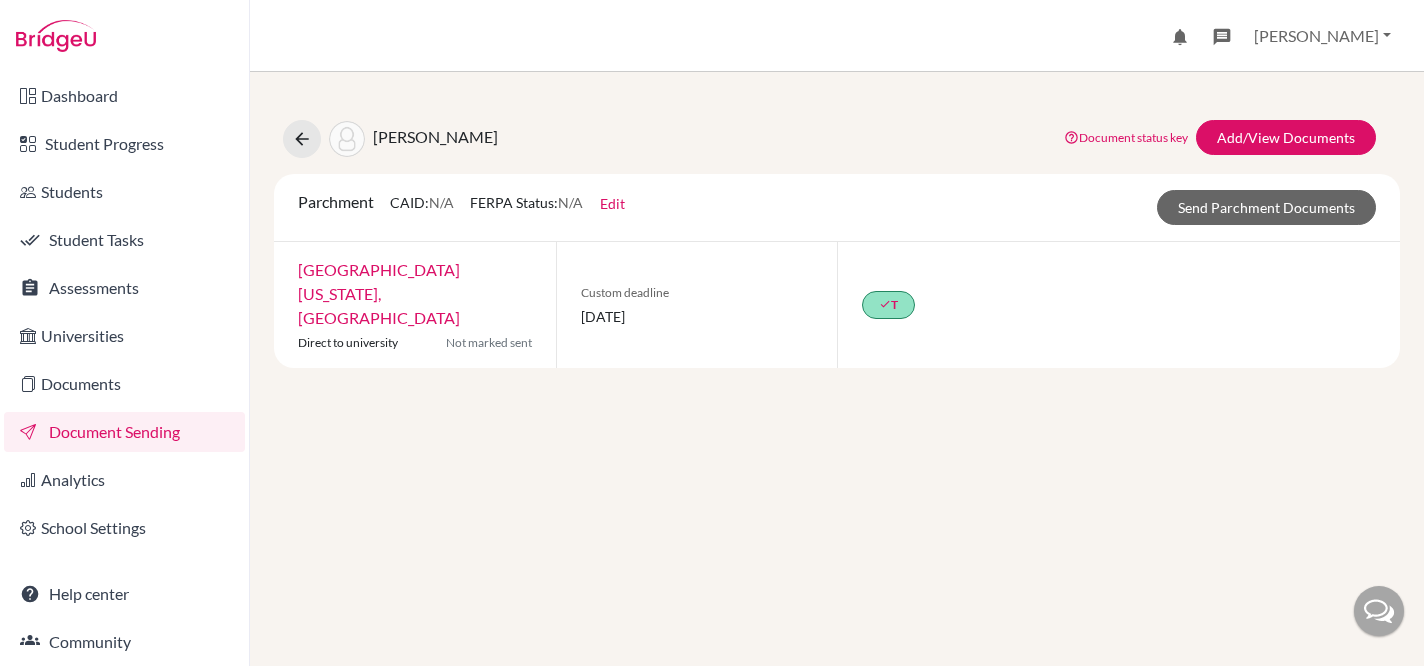 click on "[PERSON_NAME]" at bounding box center [435, 136] 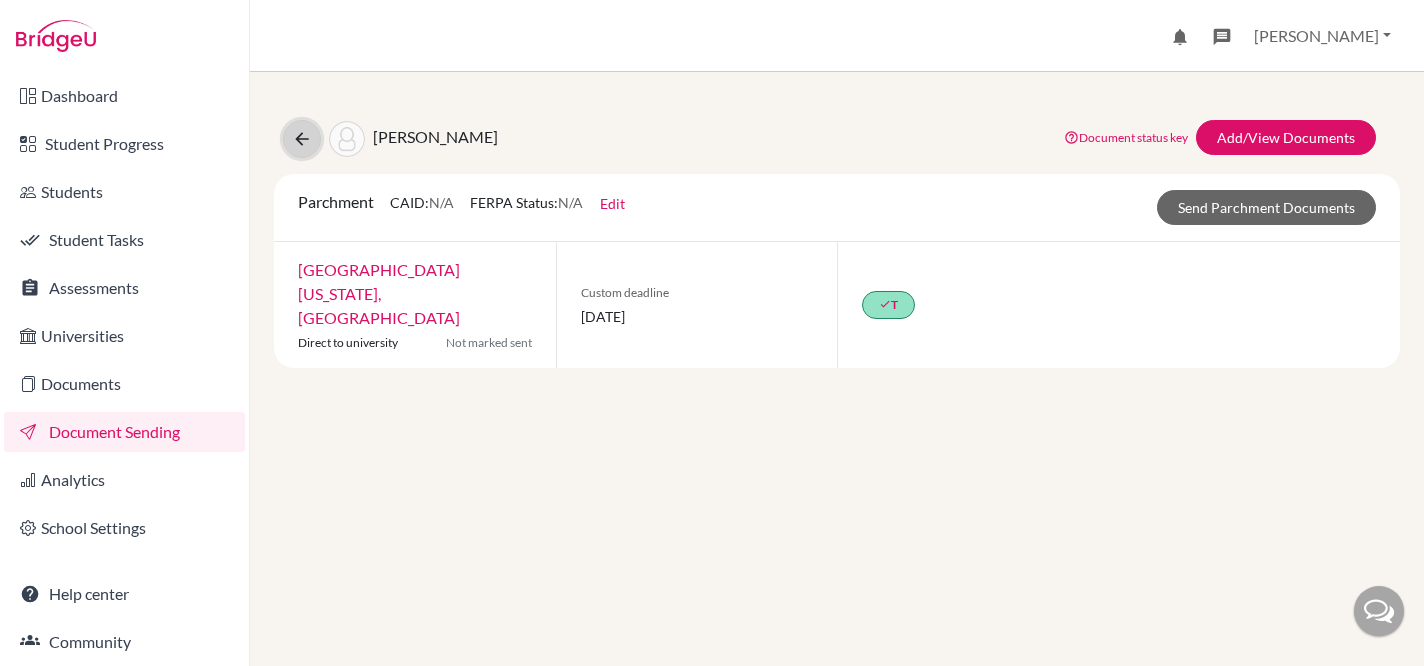 click at bounding box center (302, 139) 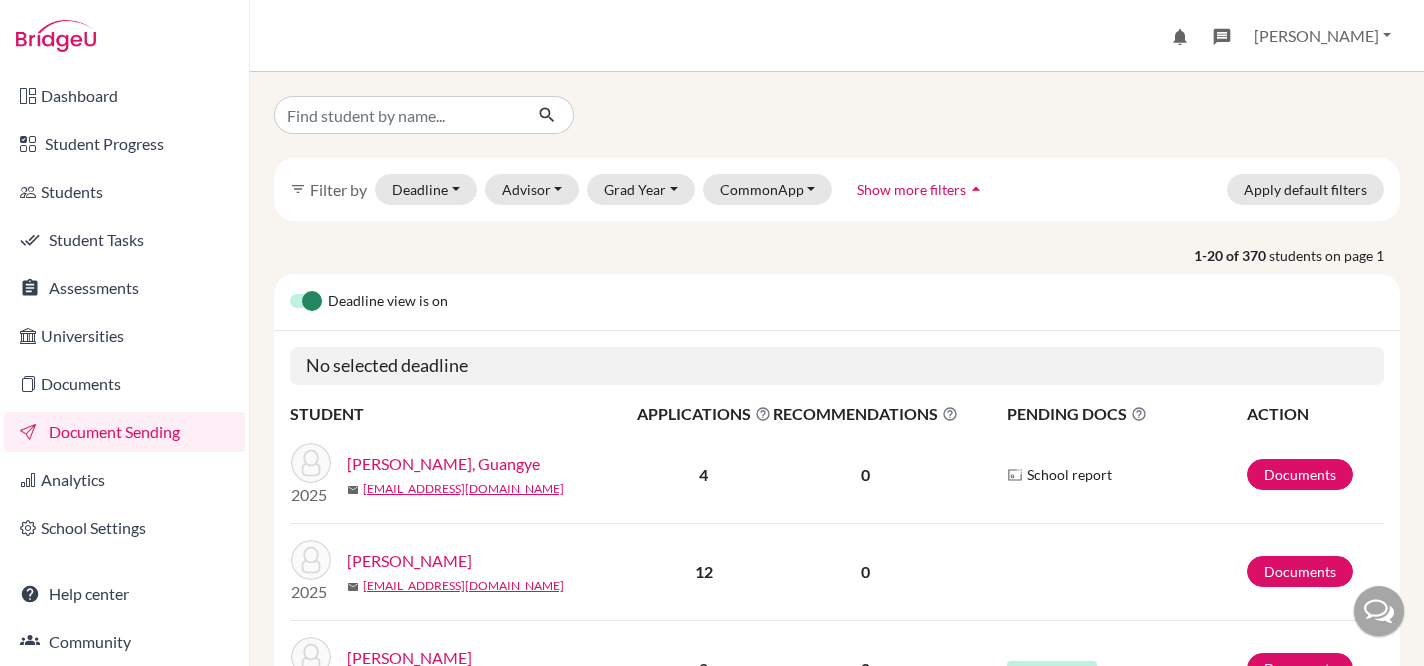 scroll, scrollTop: 0, scrollLeft: 0, axis: both 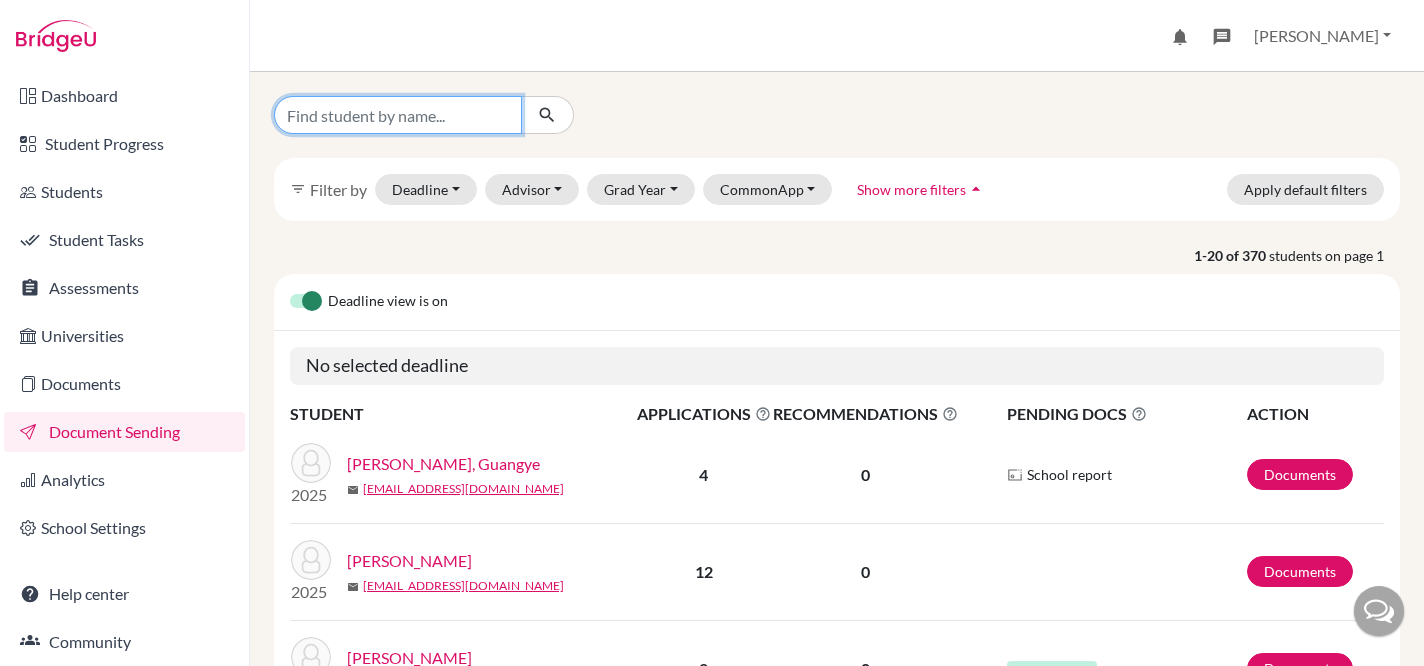 drag, startPoint x: 382, startPoint y: 122, endPoint x: 440, endPoint y: 100, distance: 62.03225 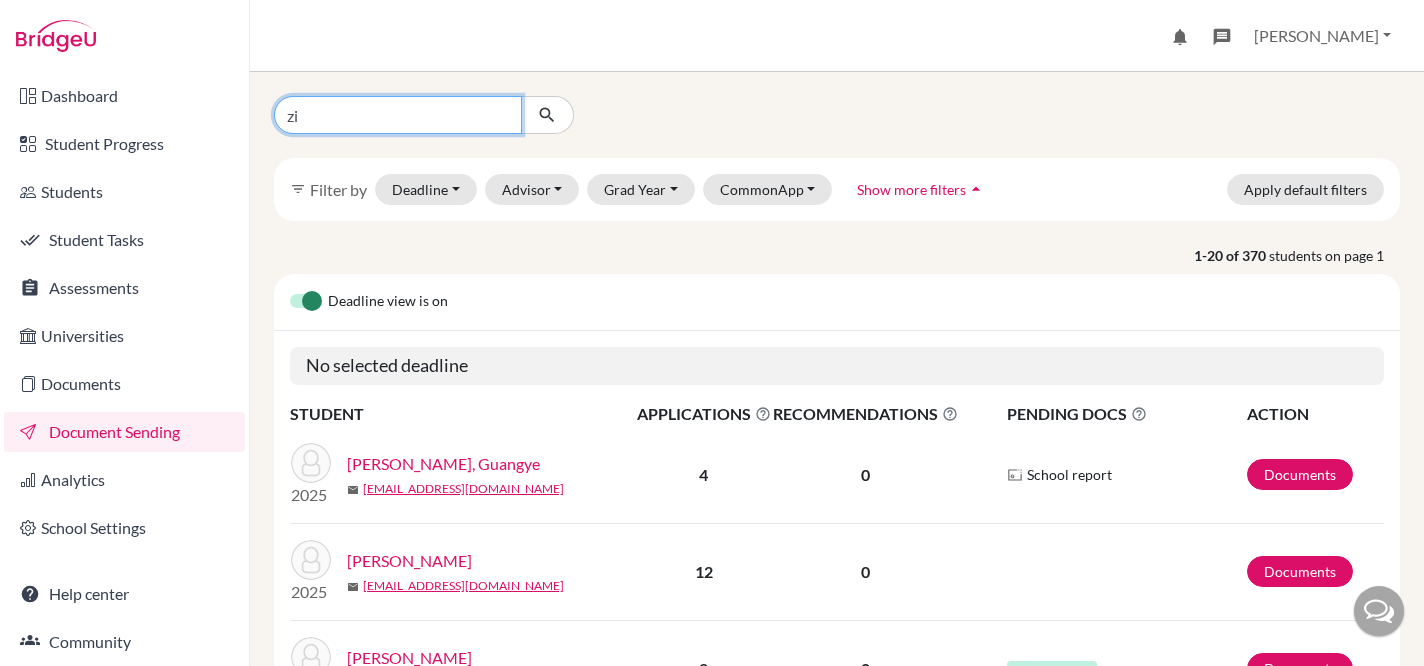type on "z" 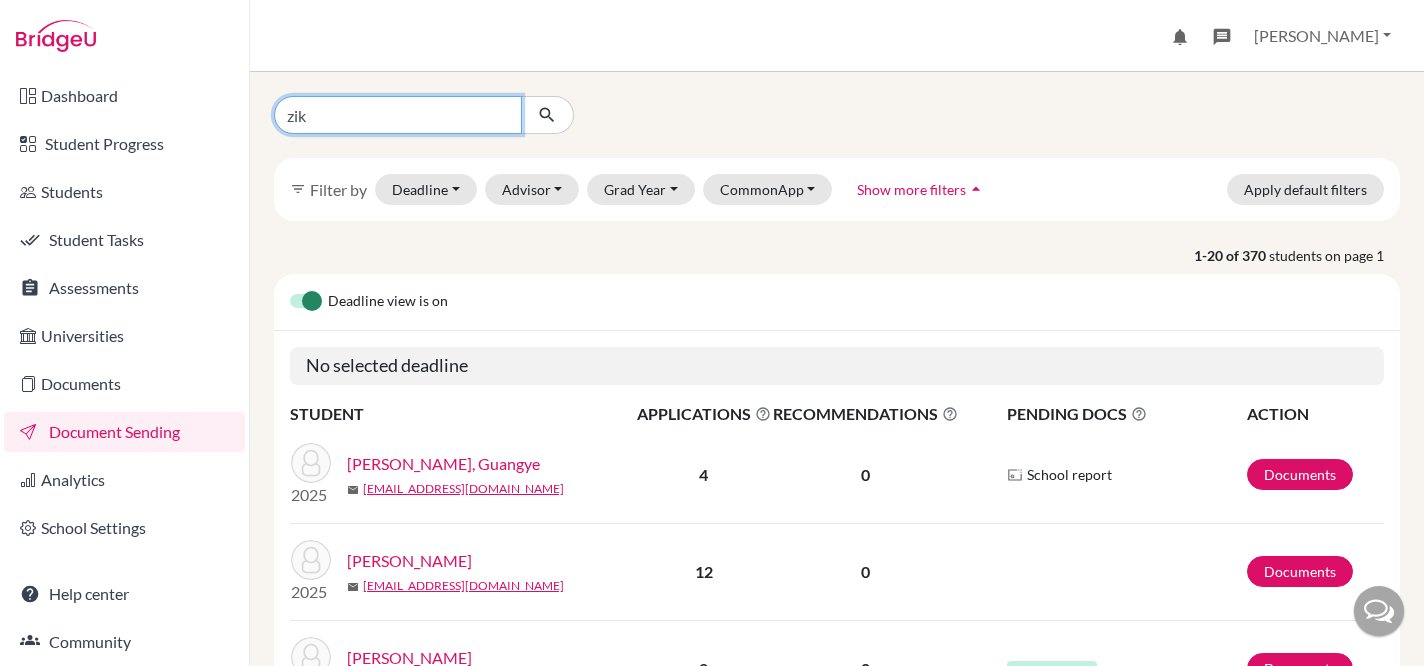 type on "zike" 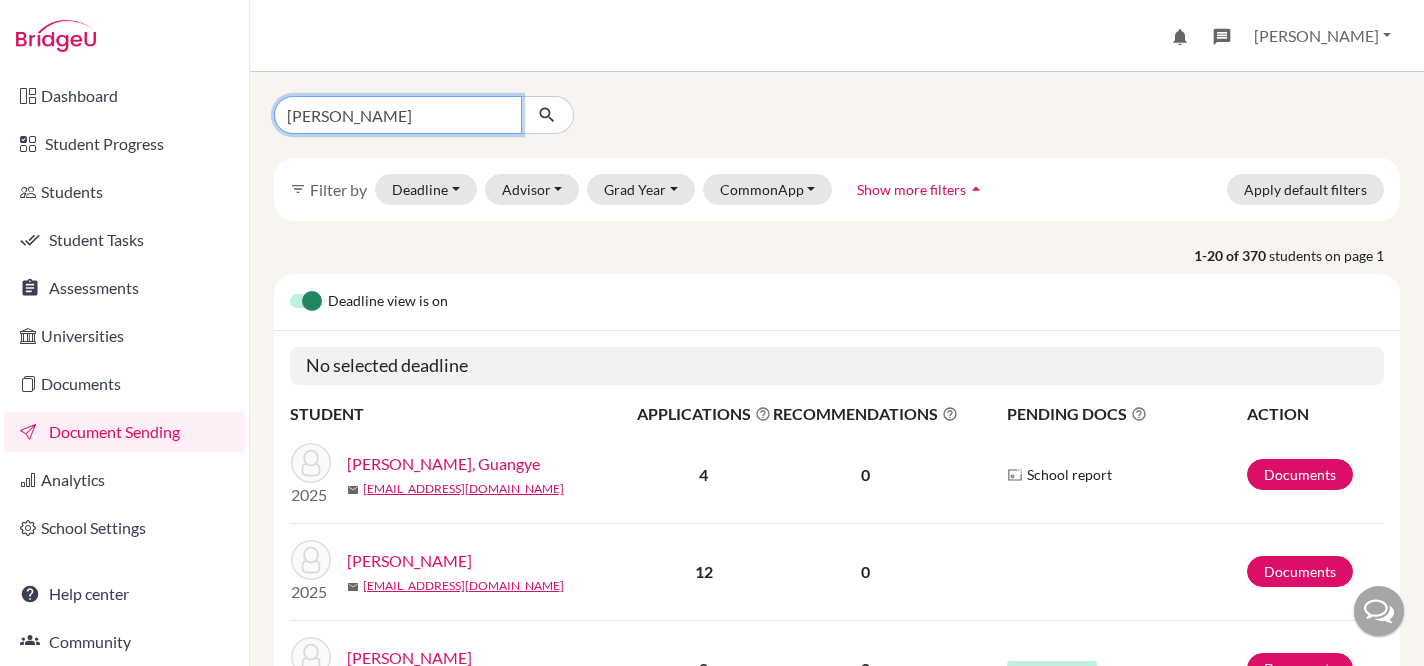 click at bounding box center [547, 115] 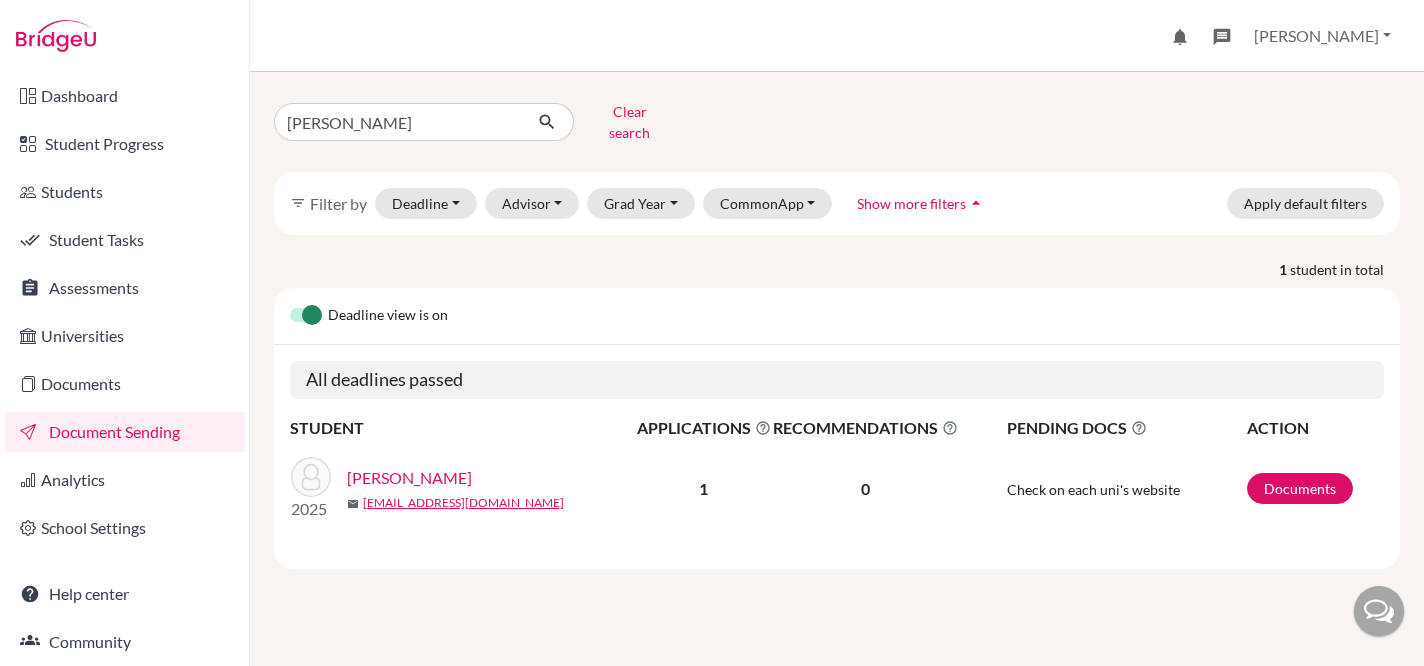 click on "[PERSON_NAME]" at bounding box center [409, 478] 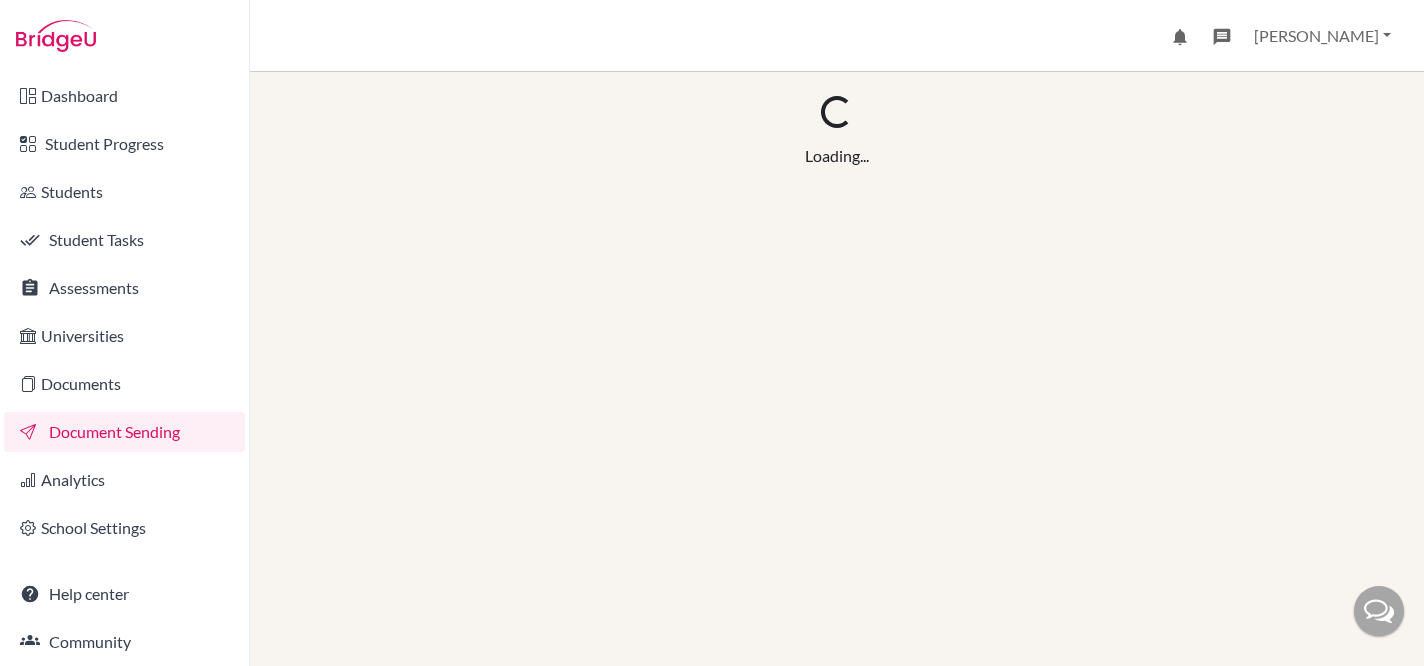 scroll, scrollTop: 0, scrollLeft: 0, axis: both 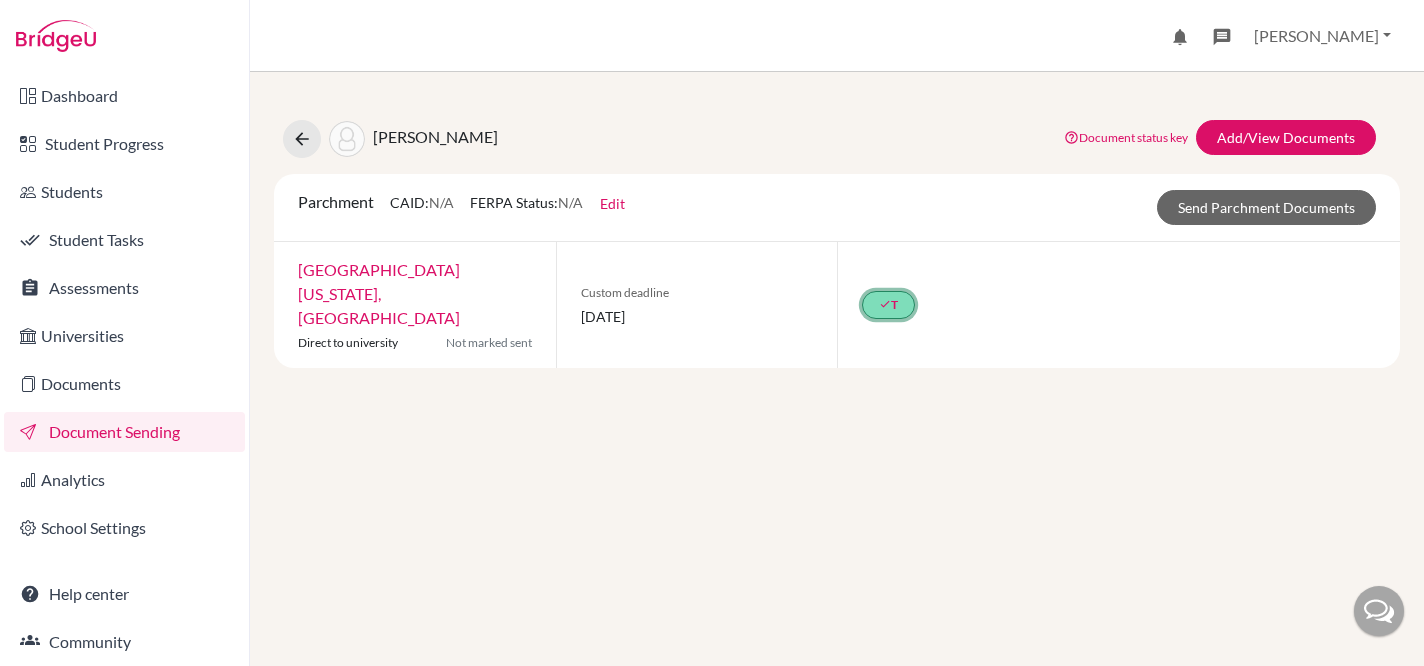 click on "done" 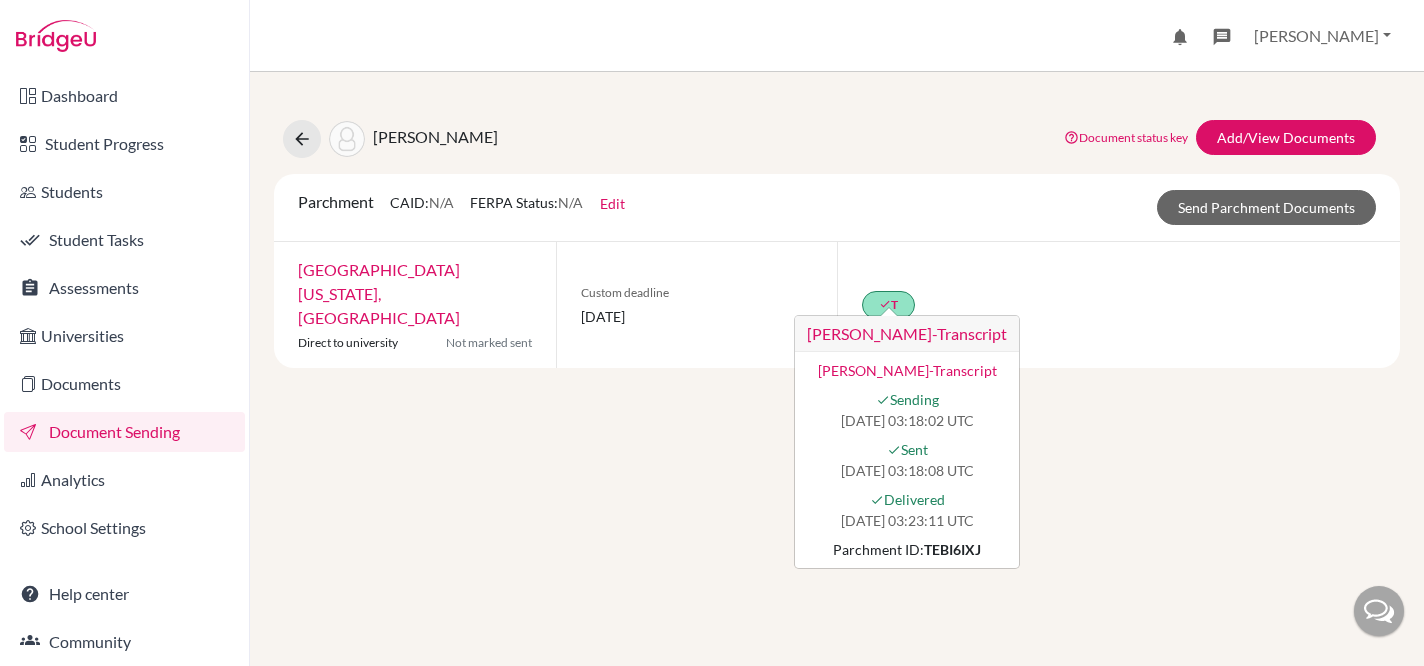 click on "Custom deadline [DATE]" at bounding box center (697, 305) 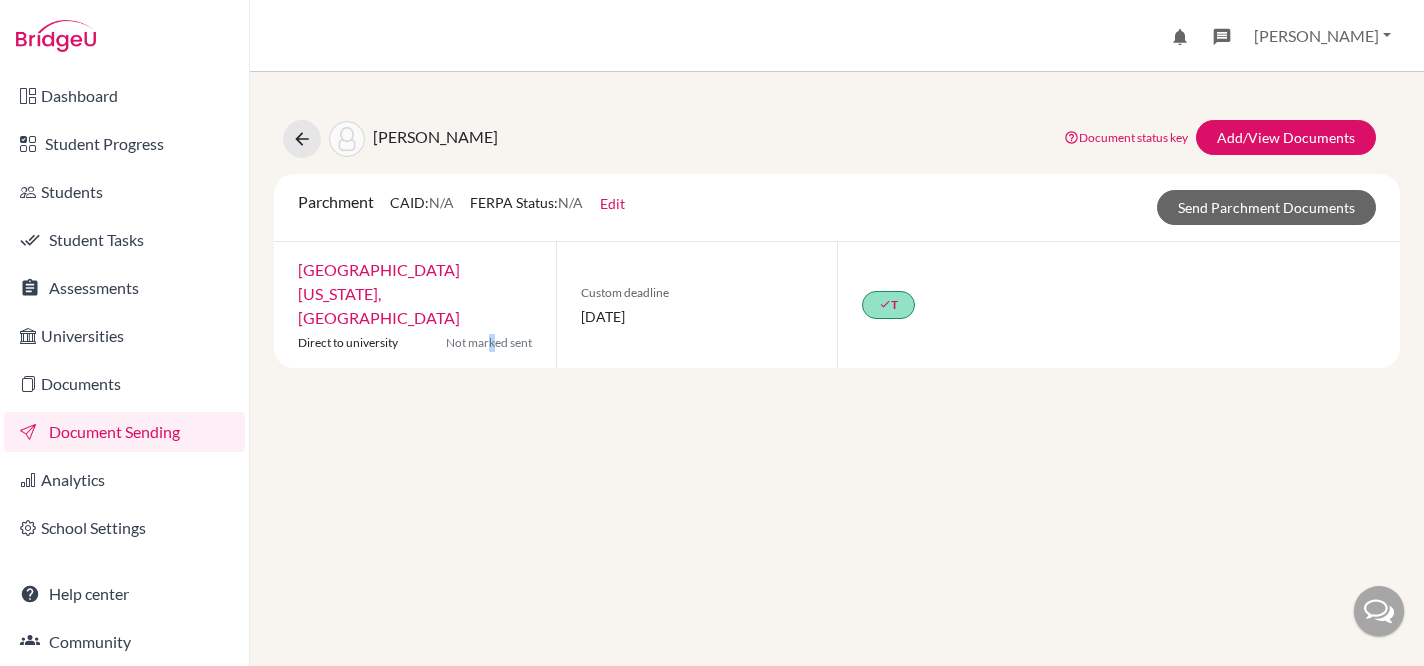 click on "Not marked sent" at bounding box center (489, 343) 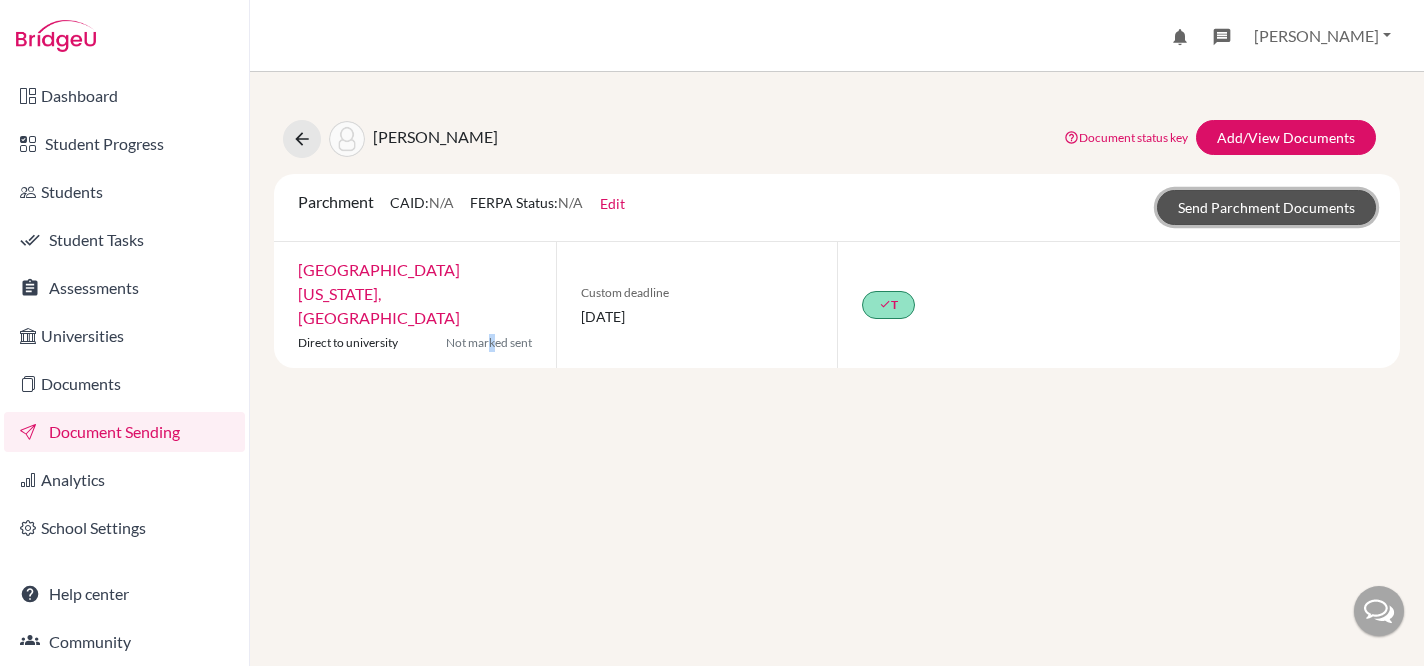 click on "Send Parchment Documents" 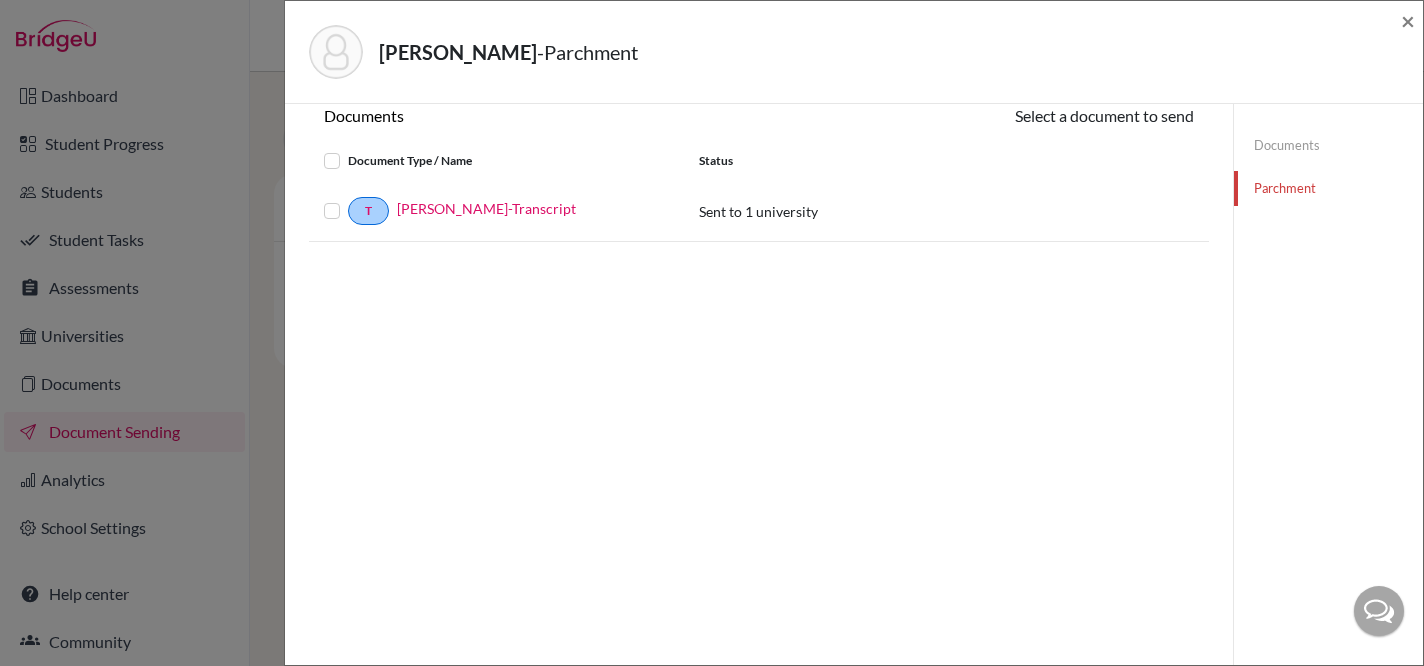 scroll, scrollTop: 0, scrollLeft: 0, axis: both 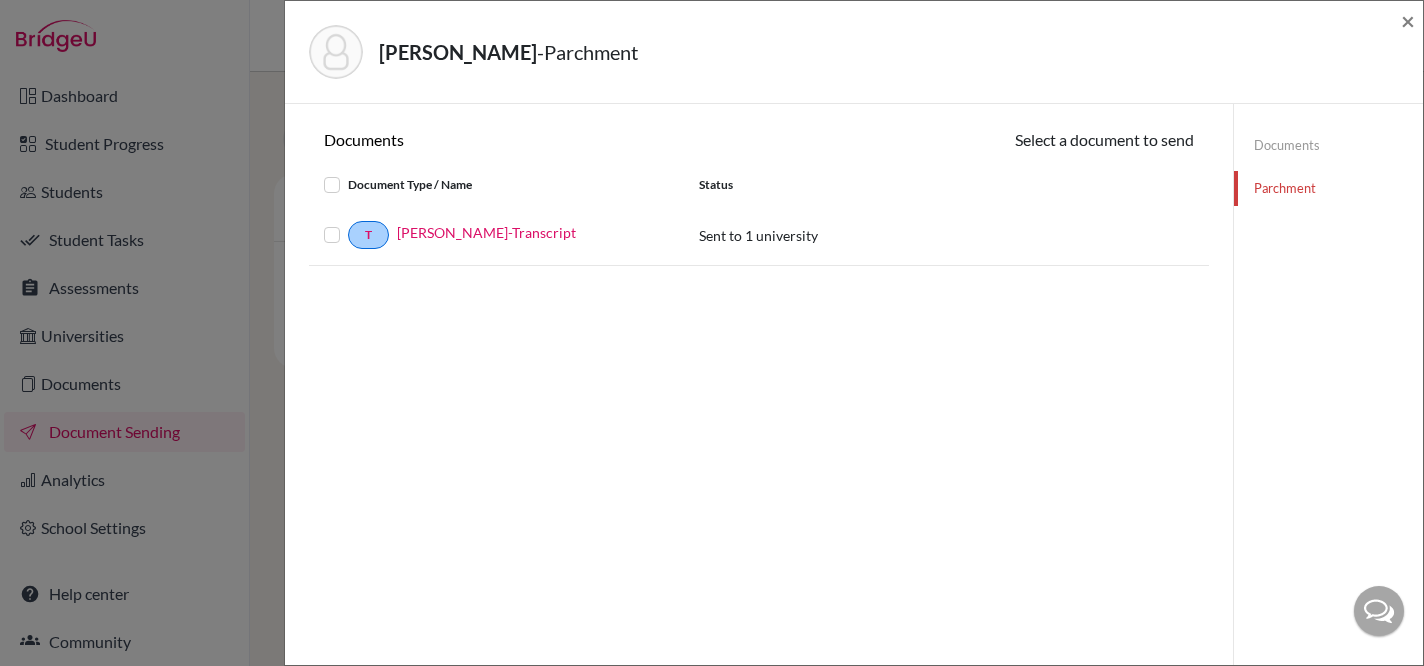 click on "Documents" 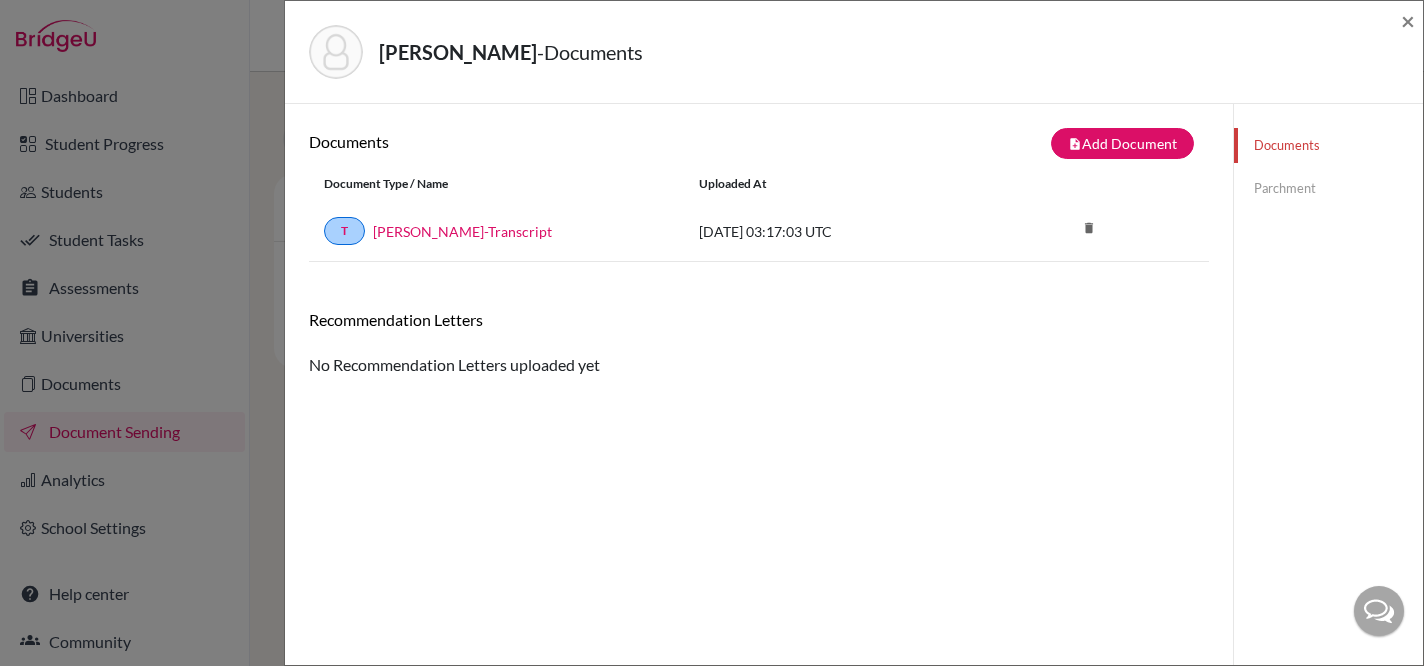 drag, startPoint x: 695, startPoint y: 221, endPoint x: 840, endPoint y: 227, distance: 145.12408 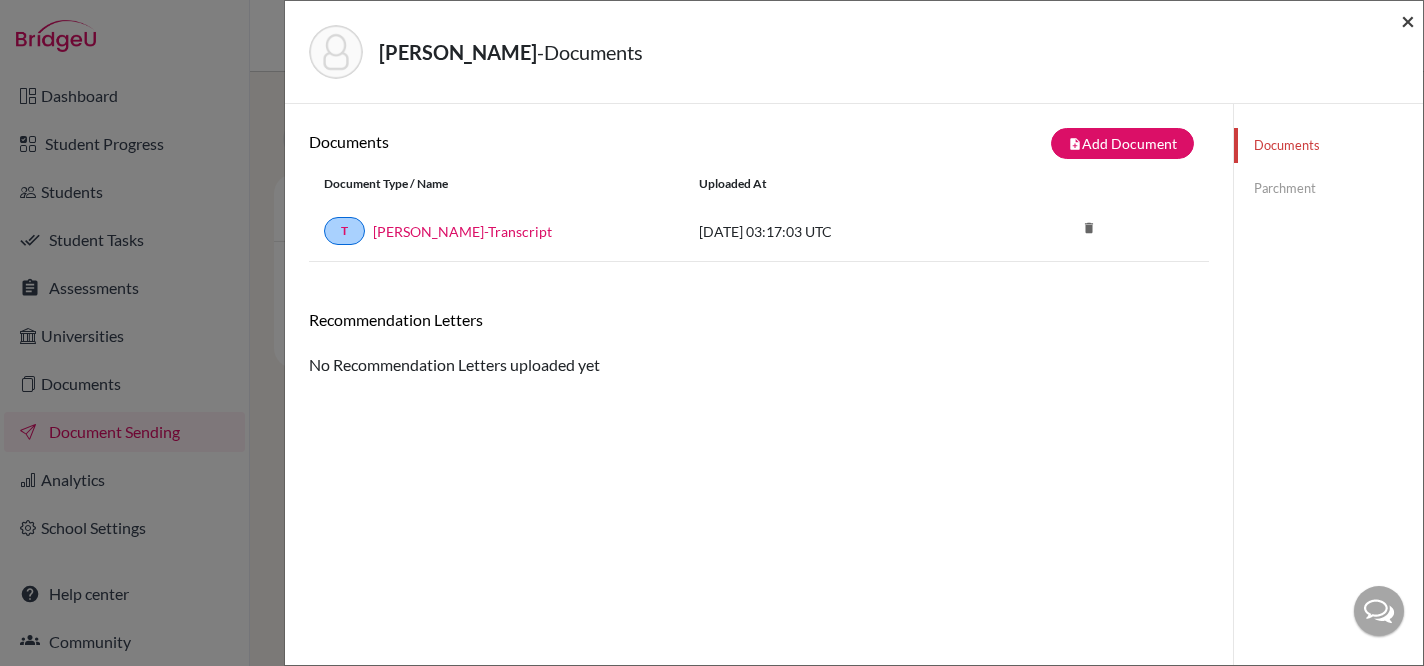 click on "×" at bounding box center [1408, 20] 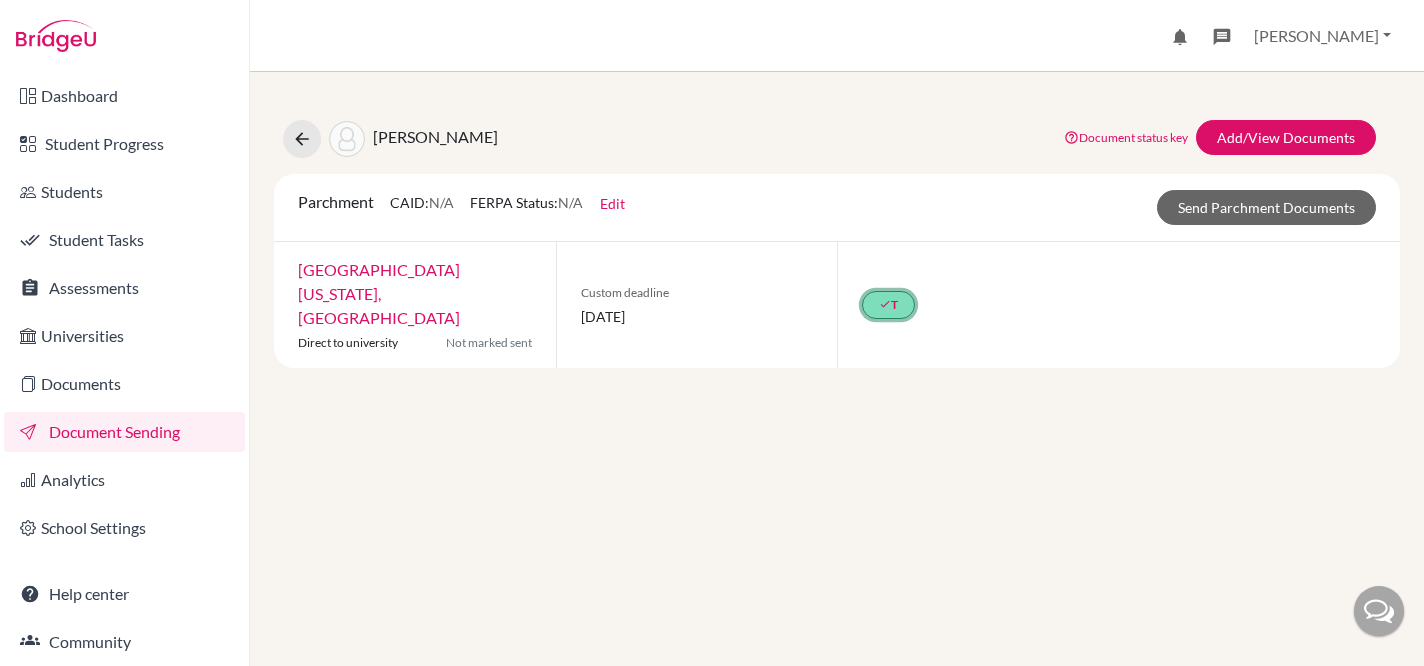 click on "done  T" 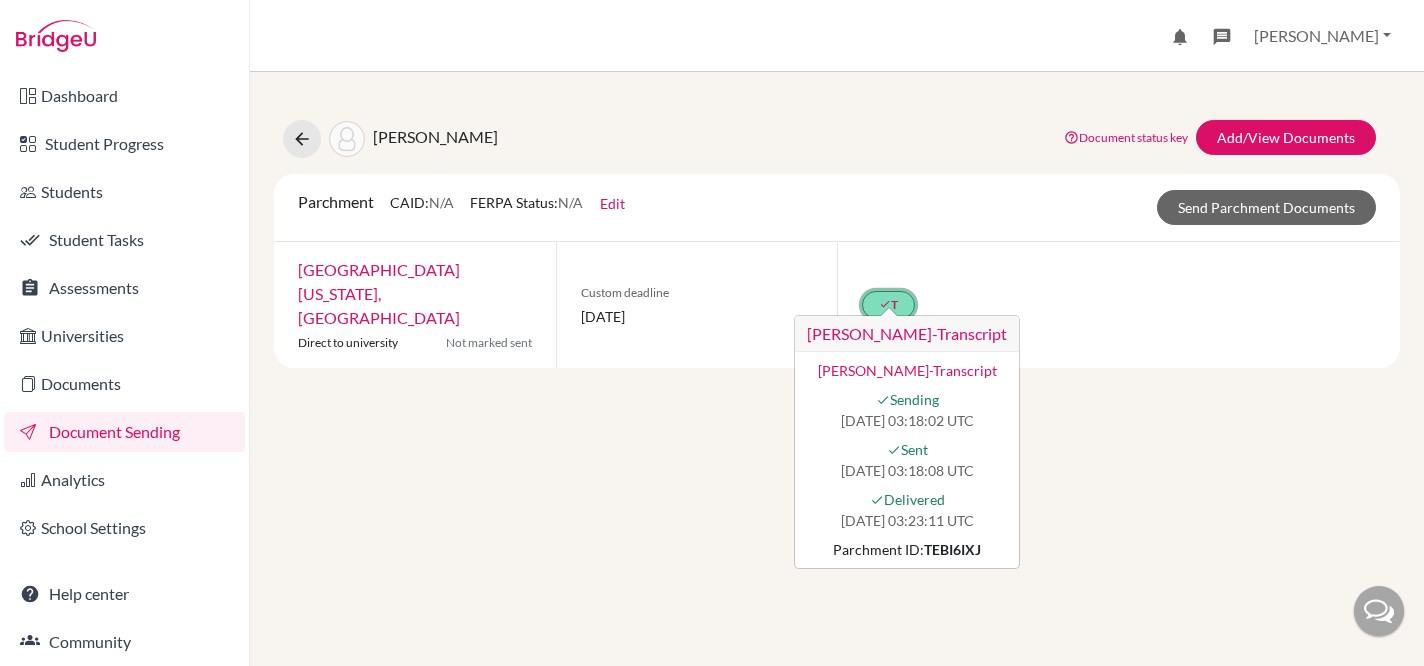 drag, startPoint x: 873, startPoint y: 525, endPoint x: 912, endPoint y: 526, distance: 39.012817 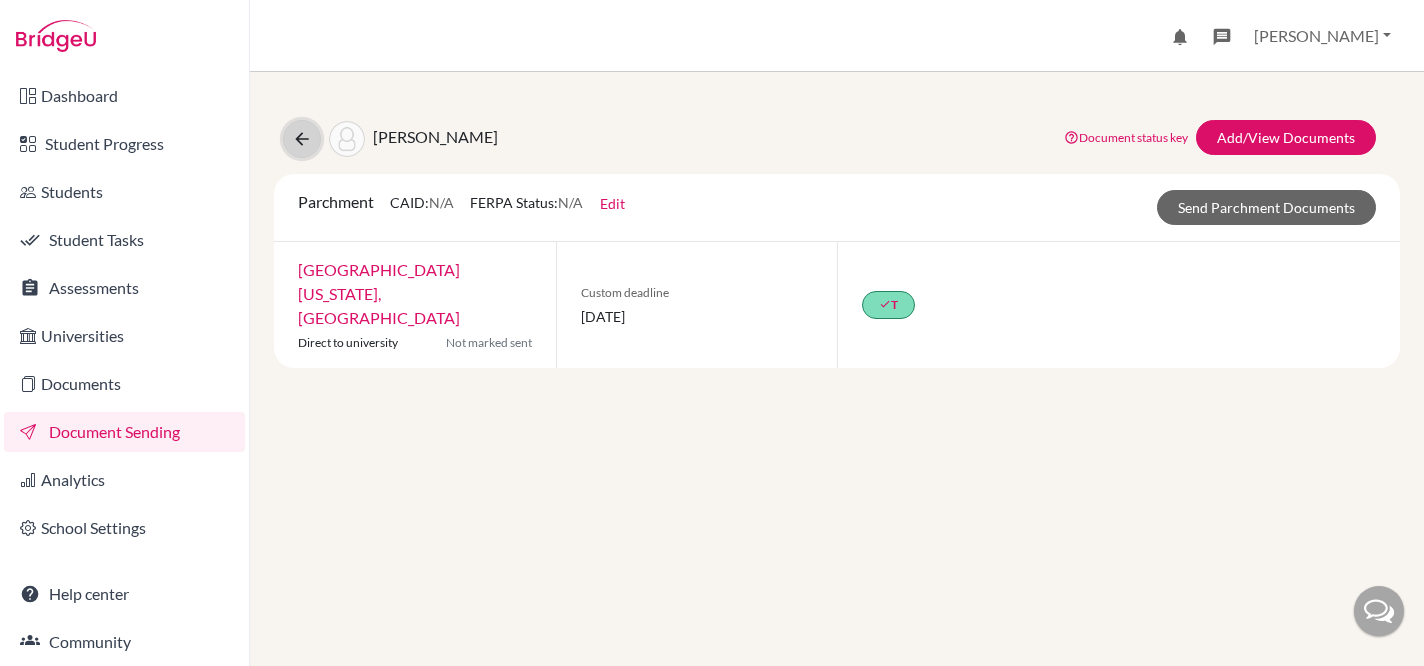 click at bounding box center (302, 139) 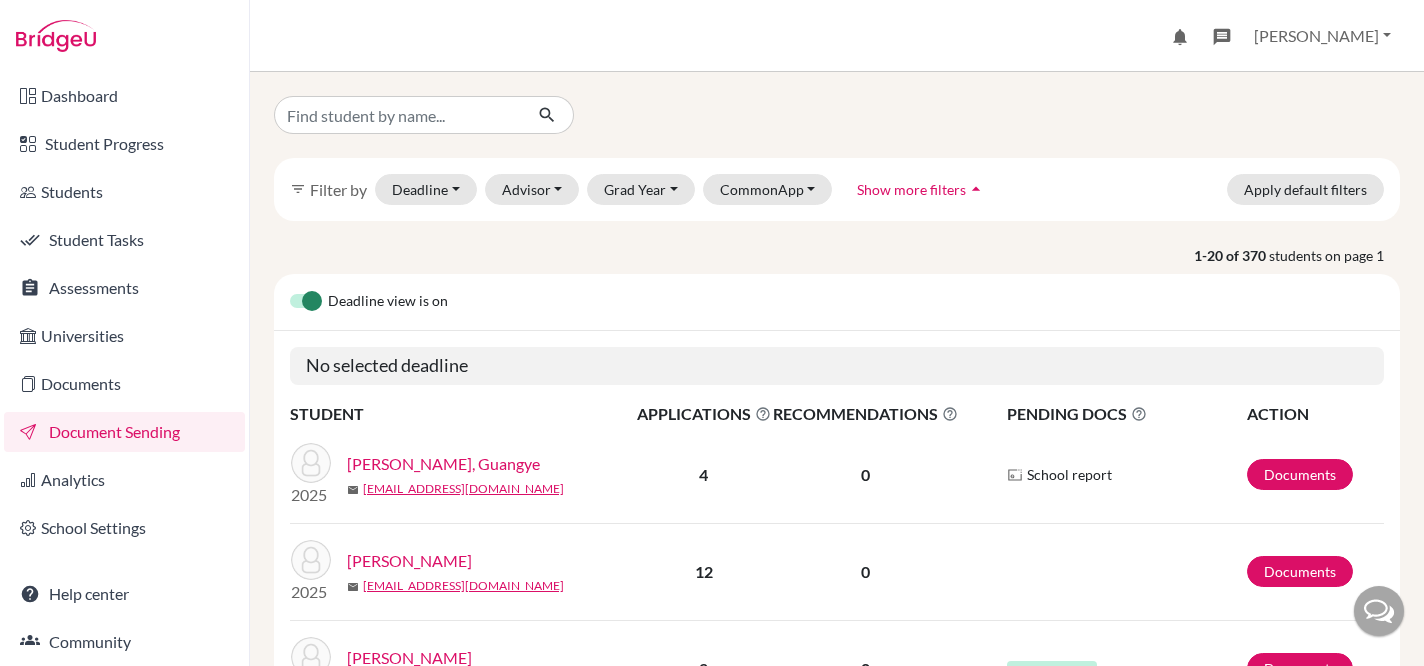 scroll, scrollTop: 0, scrollLeft: 0, axis: both 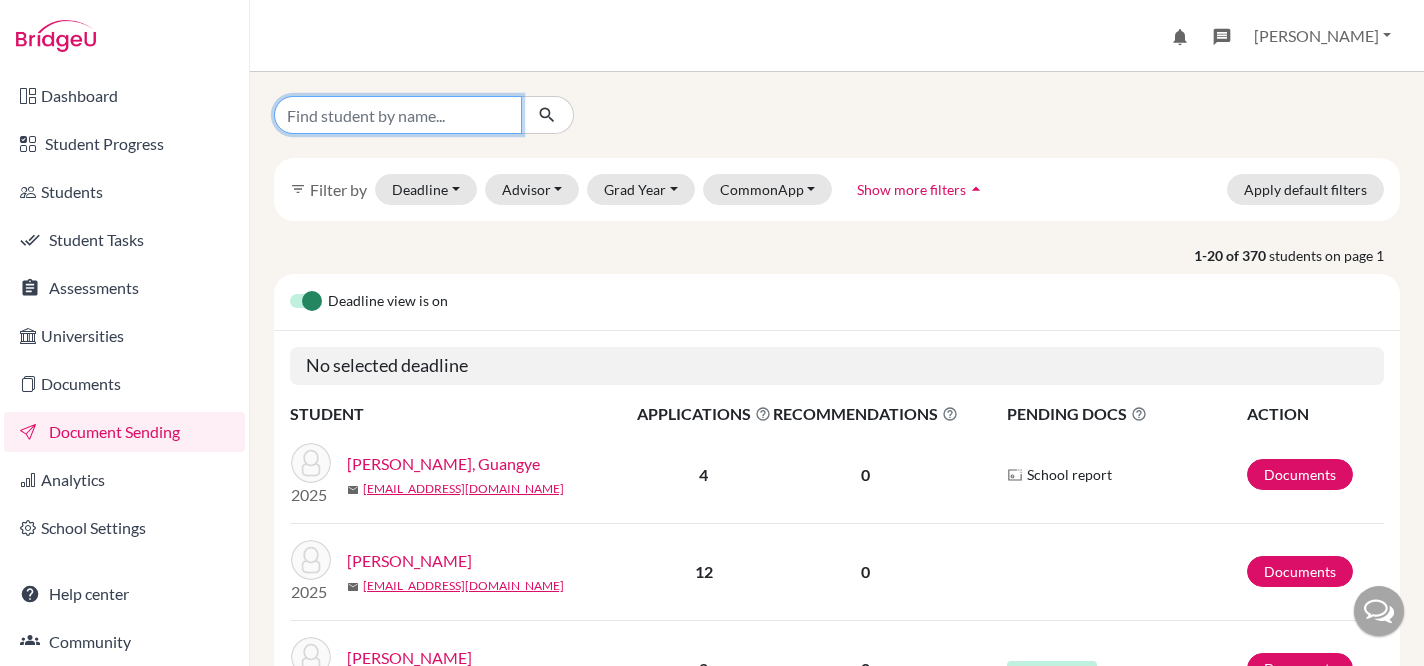 click at bounding box center (398, 115) 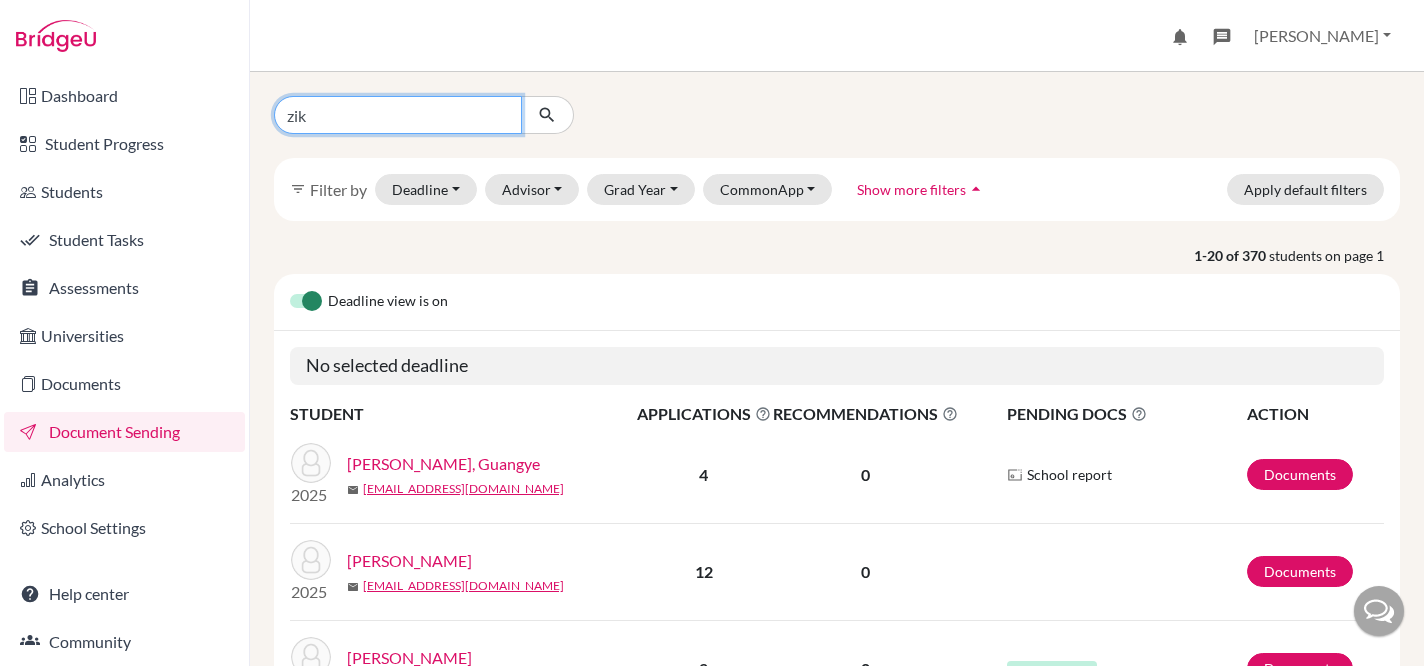 type on "zike" 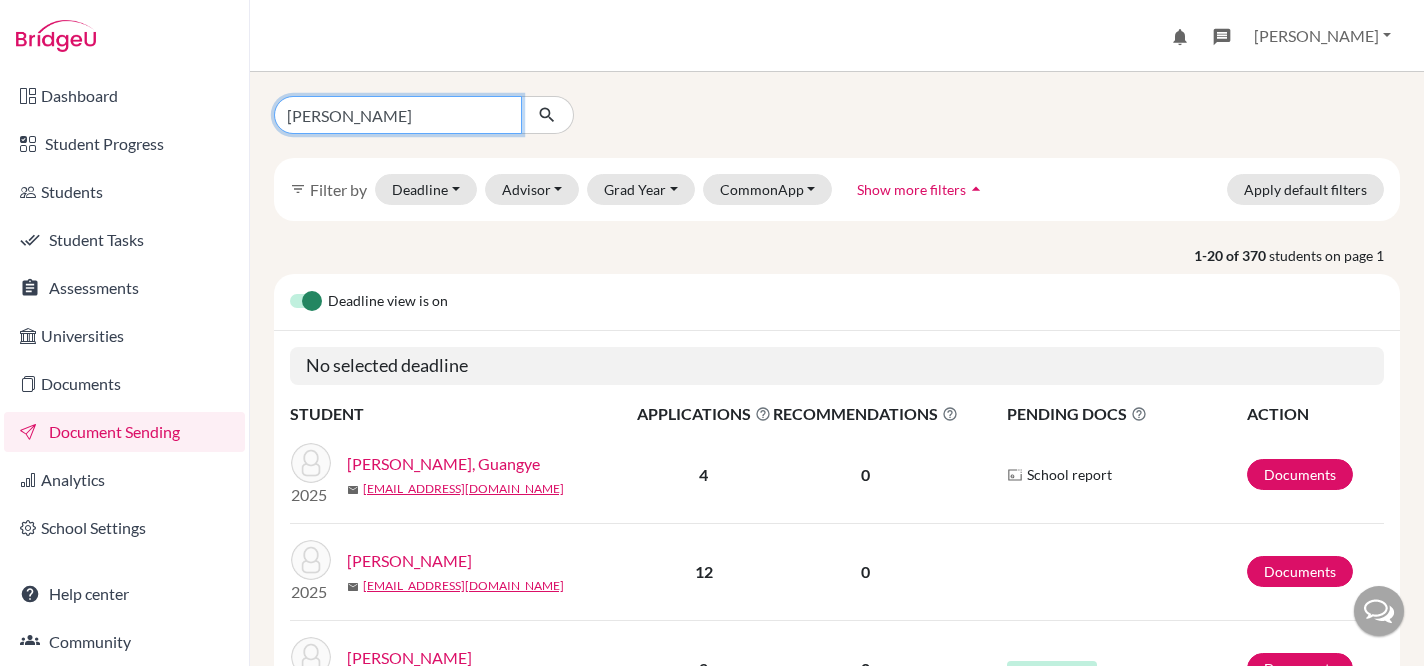 click at bounding box center (547, 115) 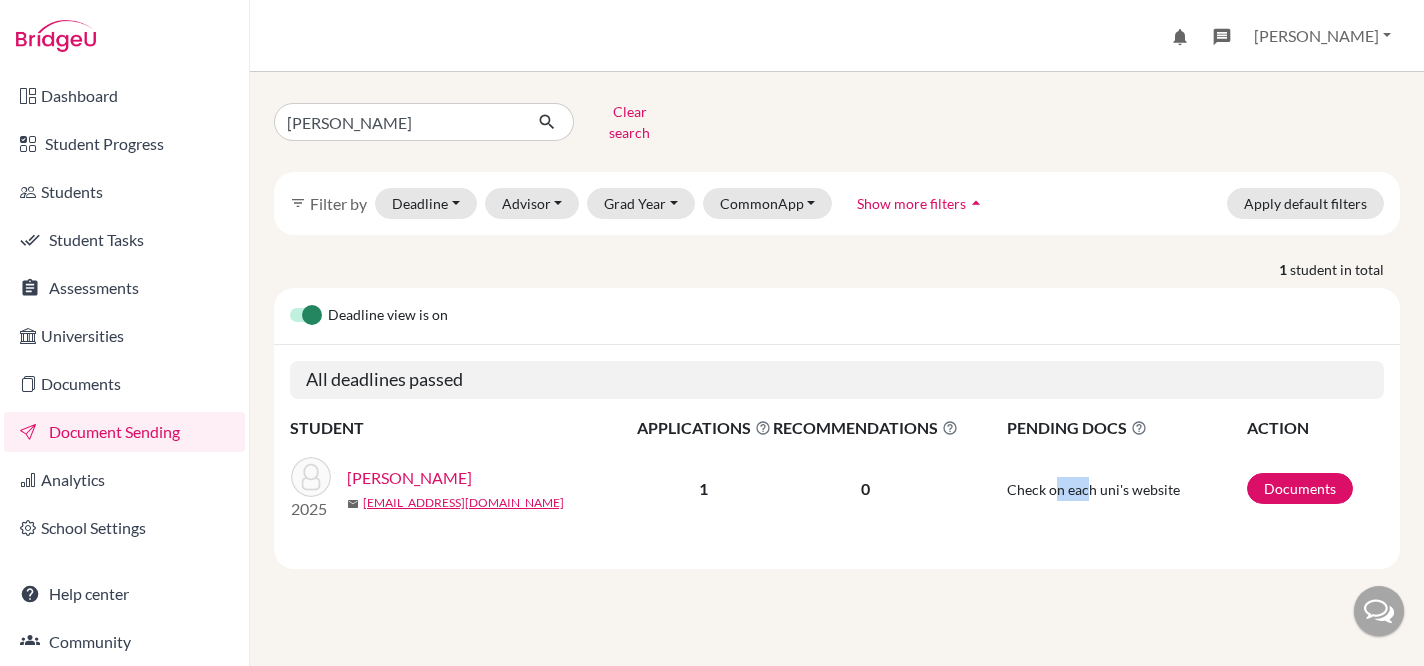 drag, startPoint x: 1055, startPoint y: 477, endPoint x: 1088, endPoint y: 479, distance: 33.06055 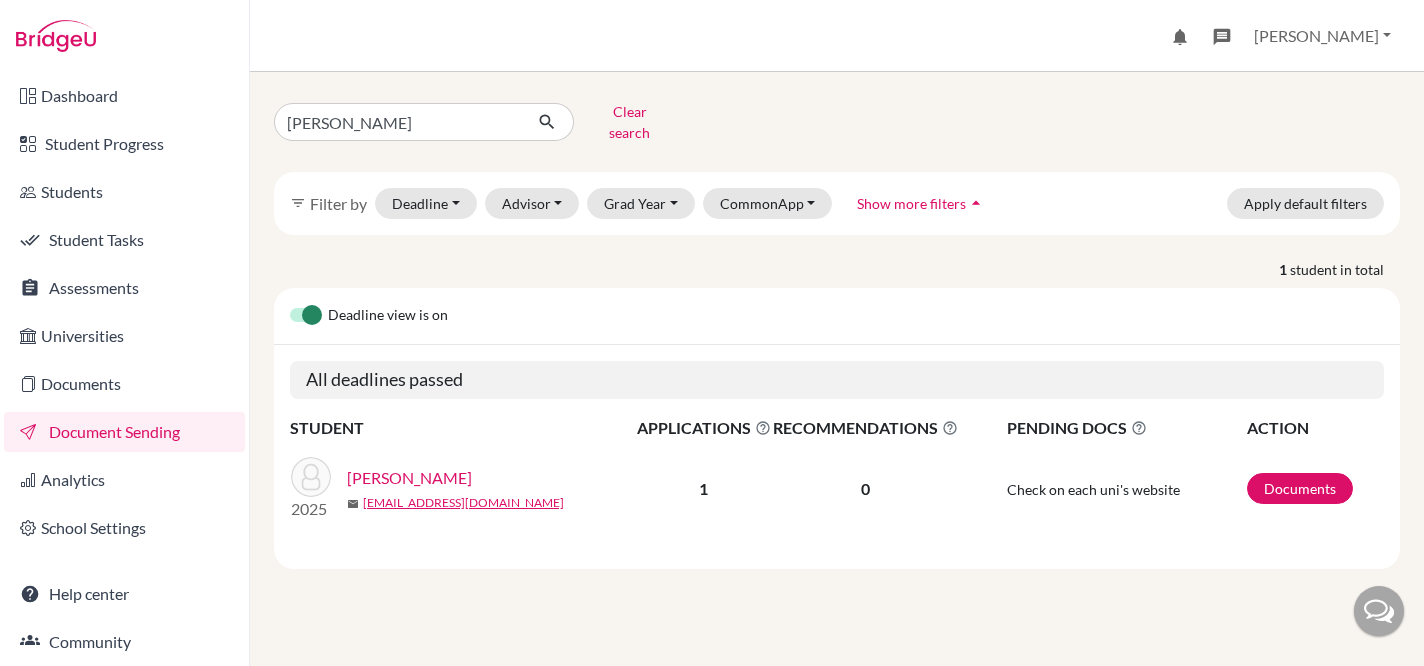 click on "Check on each uni's website" at bounding box center (1093, 489) 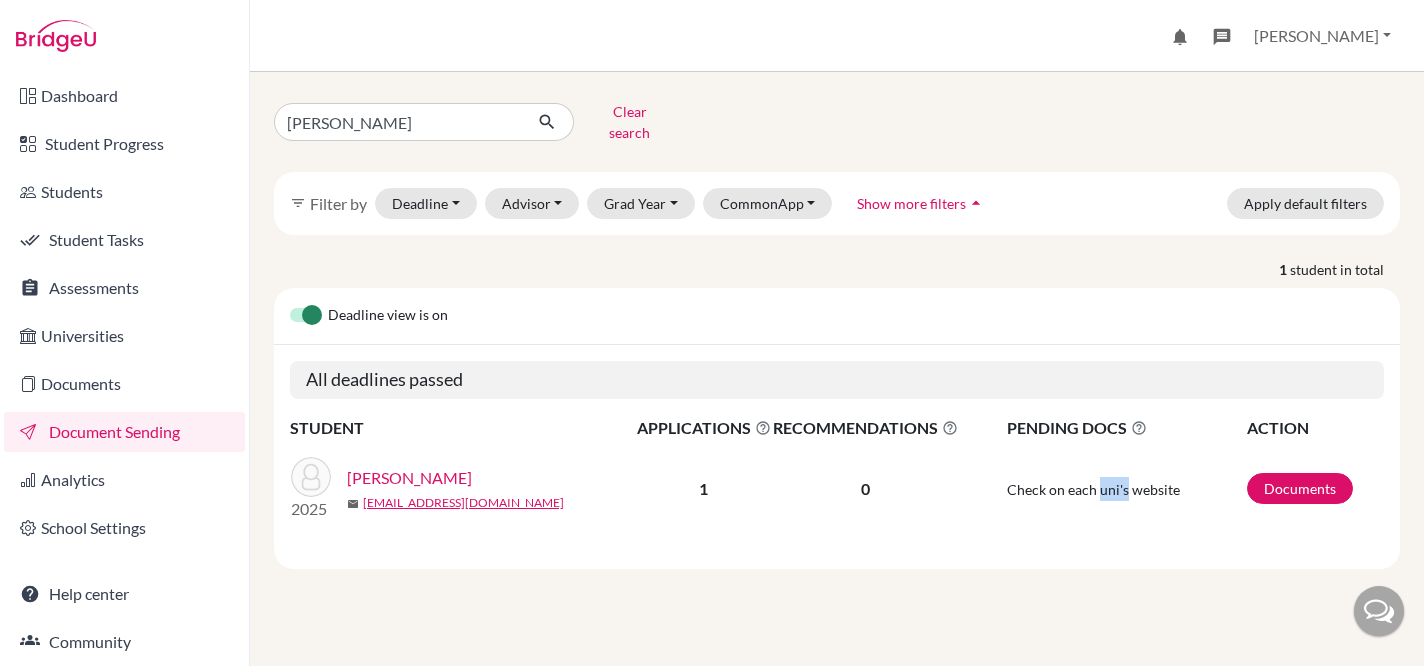 drag, startPoint x: 1101, startPoint y: 475, endPoint x: 1123, endPoint y: 474, distance: 22.022715 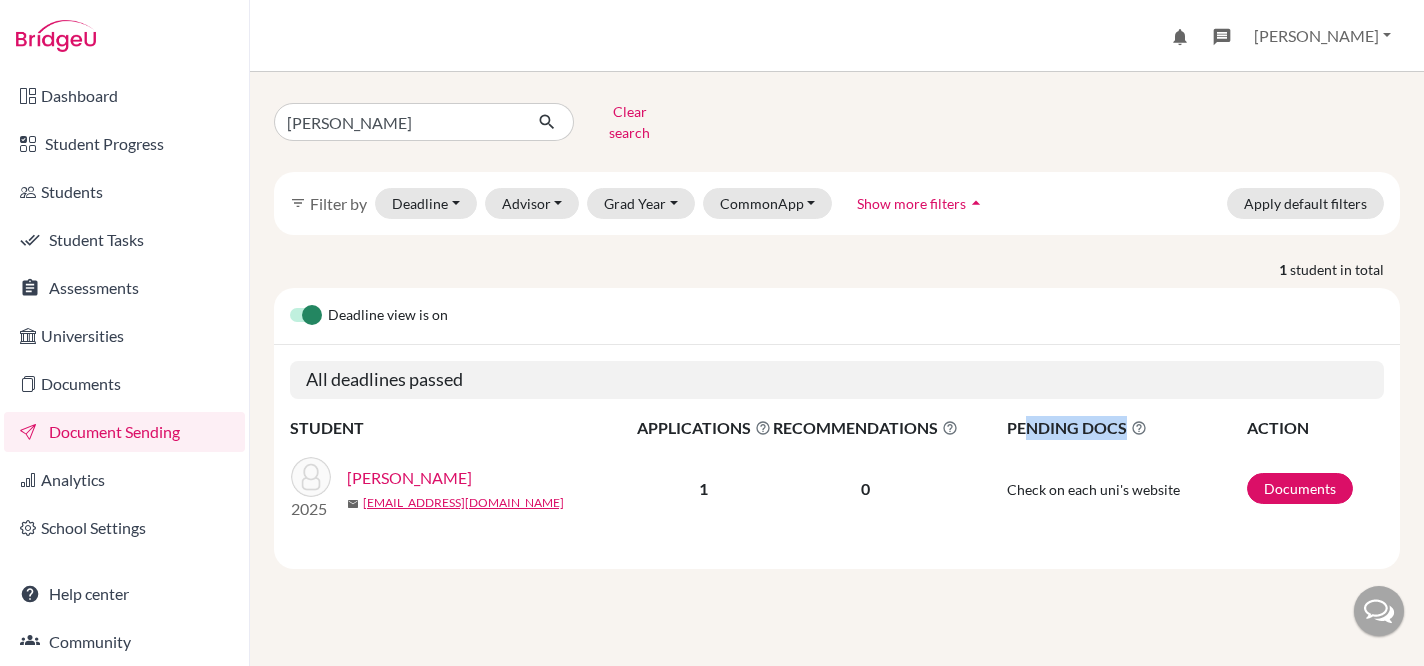 drag, startPoint x: 1022, startPoint y: 425, endPoint x: 1164, endPoint y: 418, distance: 142.17242 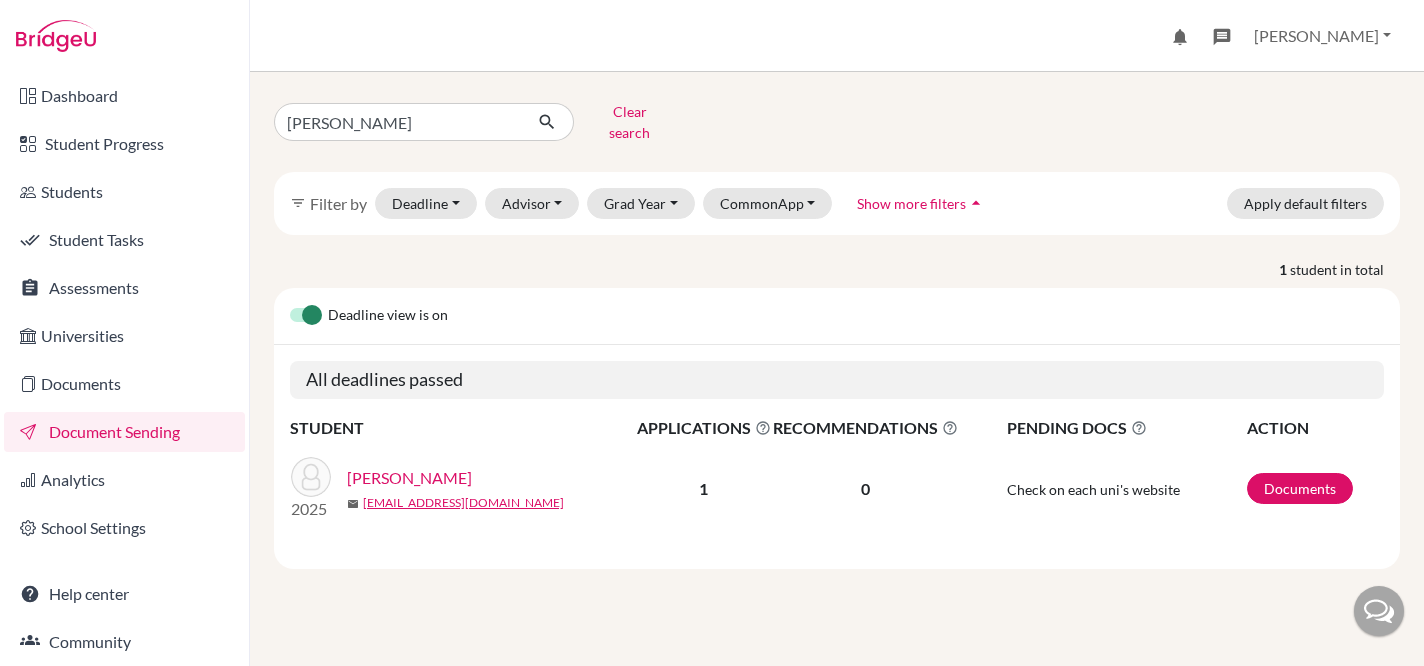 click on "Check on each uni's website" at bounding box center (1103, 489) 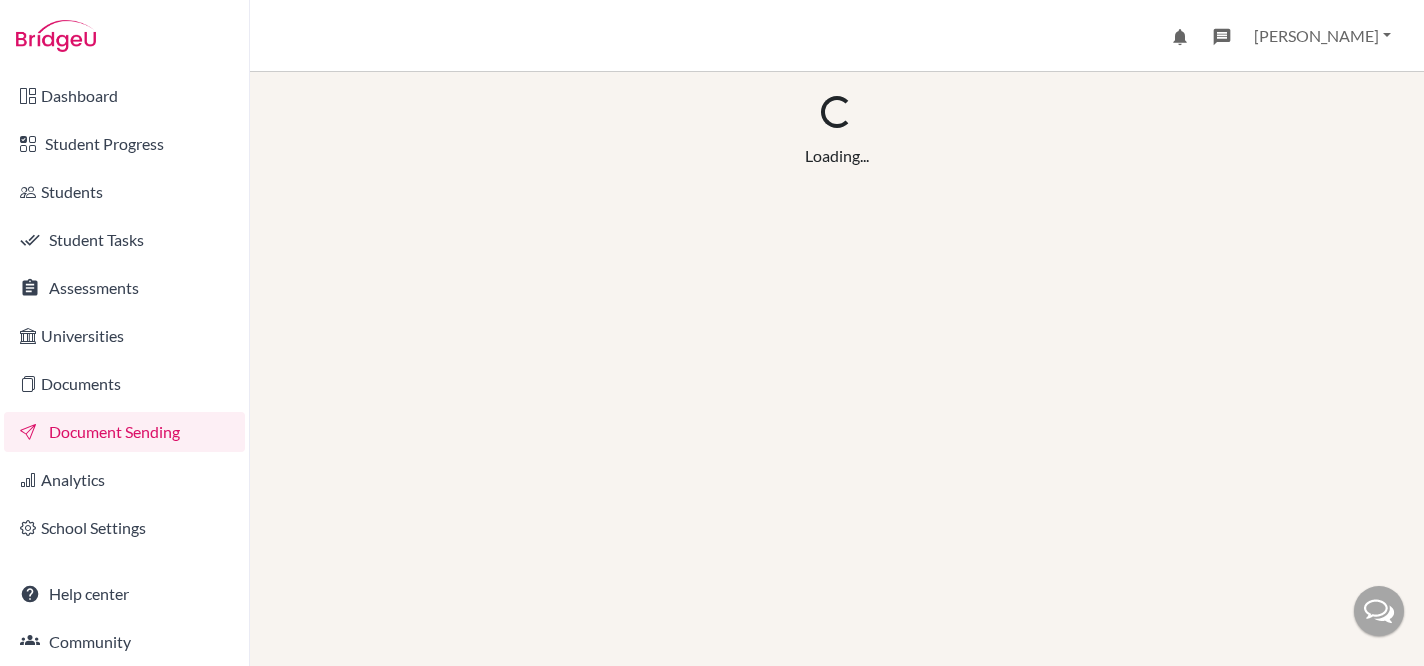 scroll, scrollTop: 0, scrollLeft: 0, axis: both 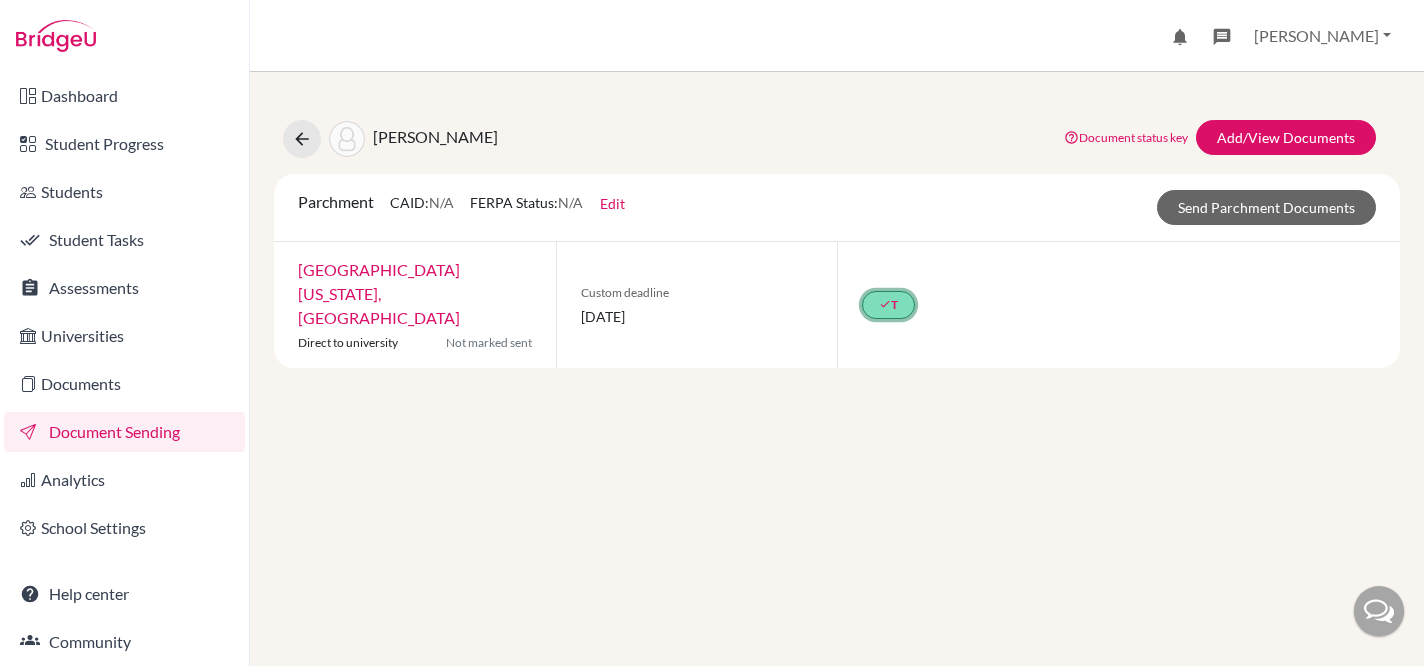 click on "done  T" 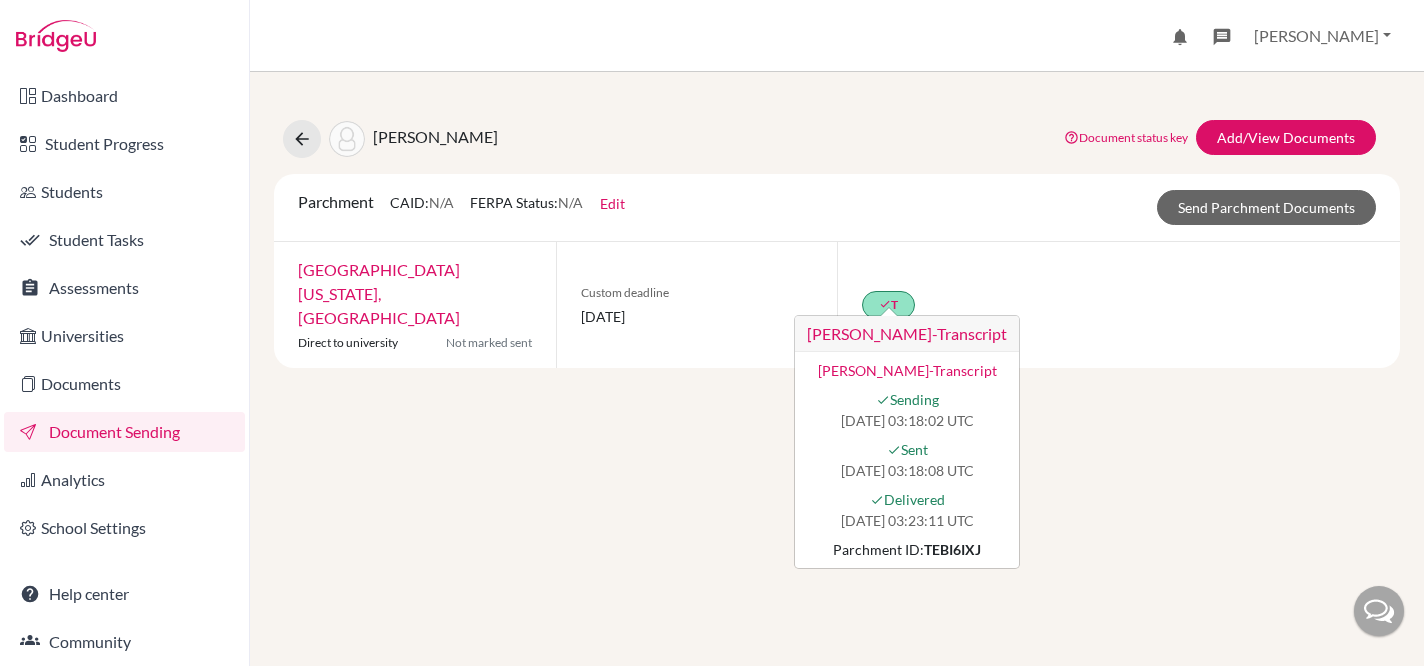 click on "Yao, [PERSON_NAME]  Document status key TR Requirement. Document not uploaded yet. TR Document uploaded / form saved. Ready to send to universities. TR Document is "sending". TR Document has been sent. TR Document has failed to send. Contact our team via live chat or [EMAIL_ADDRESS][DOMAIN_NAME] Add/View Documents Parchment  CAID:  N/A  FERPA Status:  N/A Edit Common App ID (CAID) Date of Birth [DEMOGRAPHIC_DATA] FERPA waived by student? N/A Not waived Waived Not applicable Save Send Parchment Documents [GEOGRAPHIC_DATA][US_STATE] Direct to university Not marked sent Custom deadline [DATE] done  T [PERSON_NAME]-Transcript
[PERSON_NAME]-Transcript
done
Sending
[DATE] 03:18:02 UTC
done
Sent
[DATE] 03:18:08 UTC
done TEBI6IXJ" at bounding box center (837, 369) 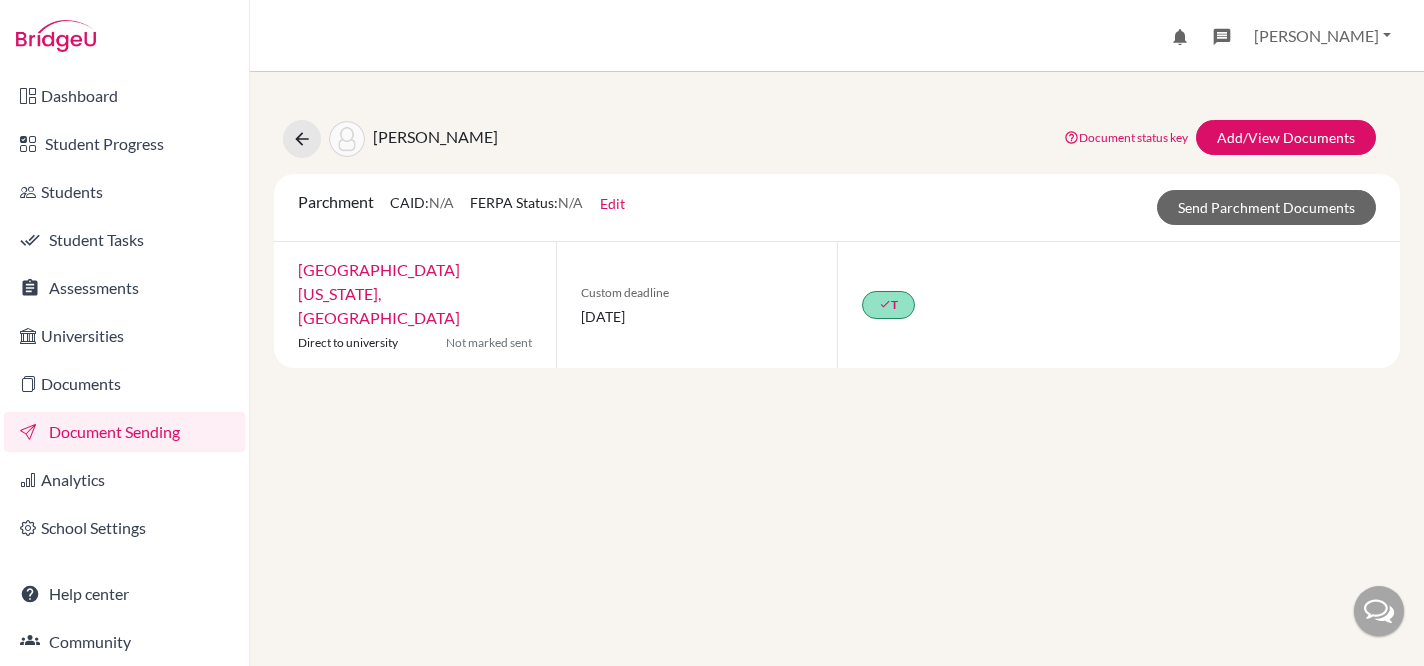 click on "done  T" at bounding box center [1118, 305] 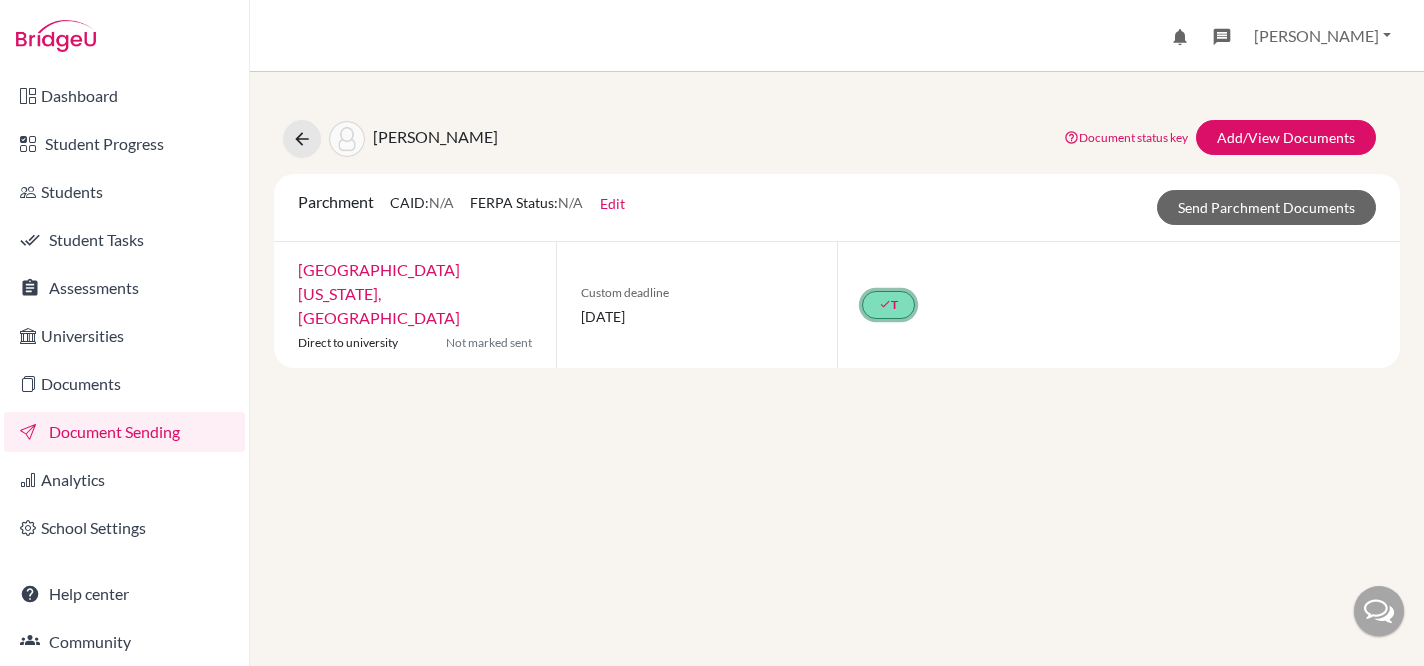 click on "done  T" 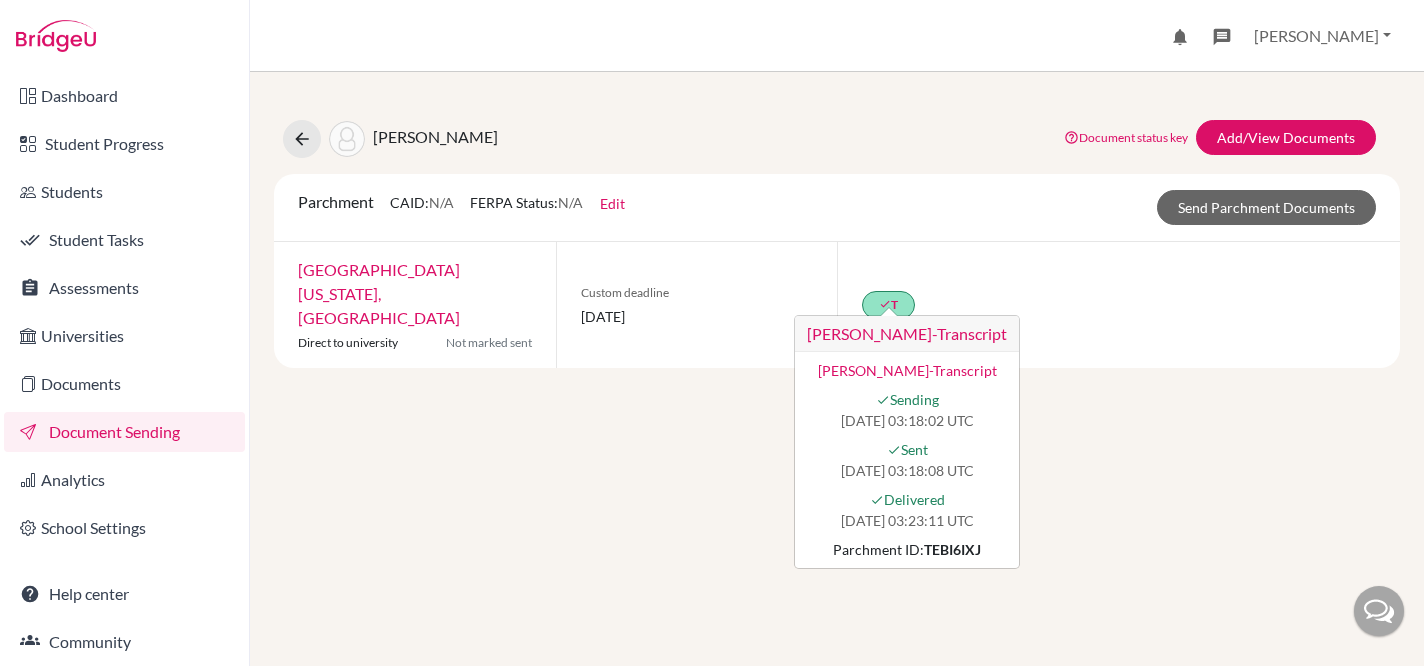 click on "Yao, [PERSON_NAME]  Document status key TR Requirement. Document not uploaded yet. TR Document uploaded / form saved. Ready to send to universities. TR Document is "sending". TR Document has been sent. TR Document has failed to send. Contact our team via live chat or [EMAIL_ADDRESS][DOMAIN_NAME] Add/View Documents Parchment  CAID:  N/A  FERPA Status:  N/A Edit Common App ID (CAID) Date of Birth [DEMOGRAPHIC_DATA] FERPA waived by student? N/A Not waived Waived Not applicable Save Send Parchment Documents [GEOGRAPHIC_DATA][US_STATE] Direct to university Not marked sent Custom deadline [DATE] done  T [PERSON_NAME]-Transcript
[PERSON_NAME]-Transcript
done
Sending
[DATE] 03:18:02 UTC
done
Sent
[DATE] 03:18:08 UTC
done TEBI6IXJ" at bounding box center (837, 369) 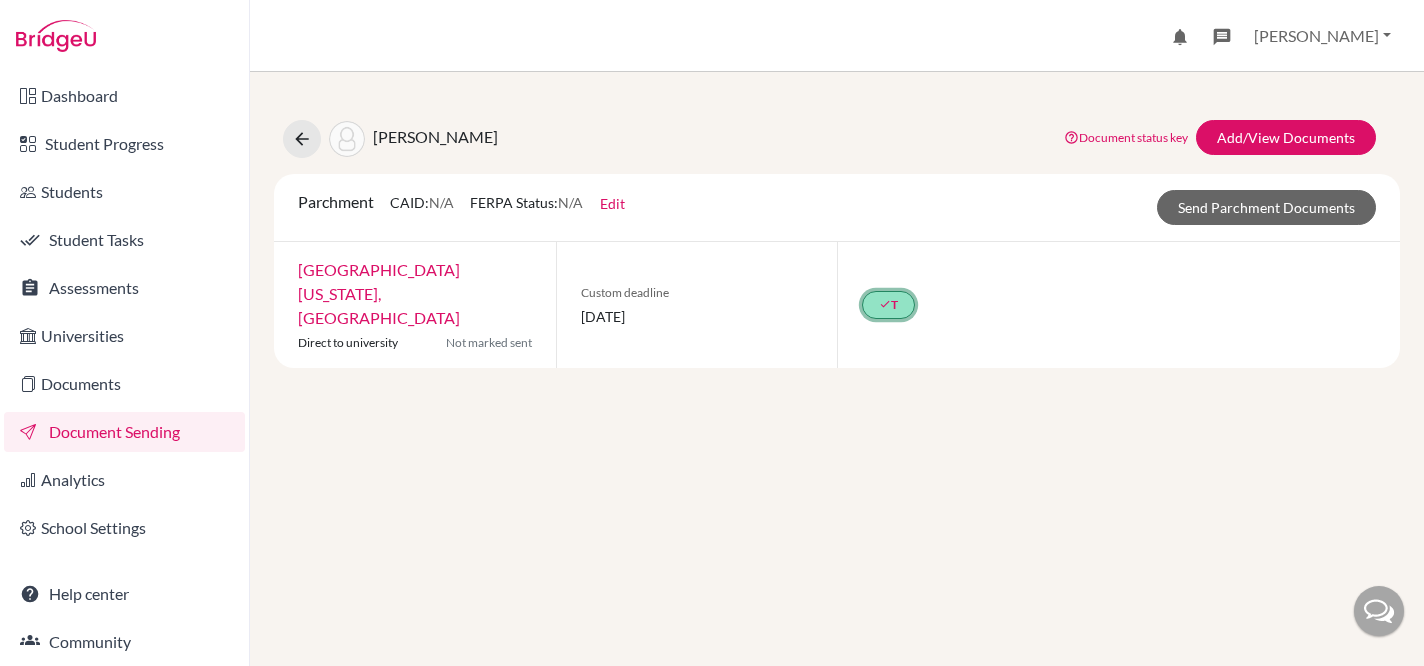 click on "done" 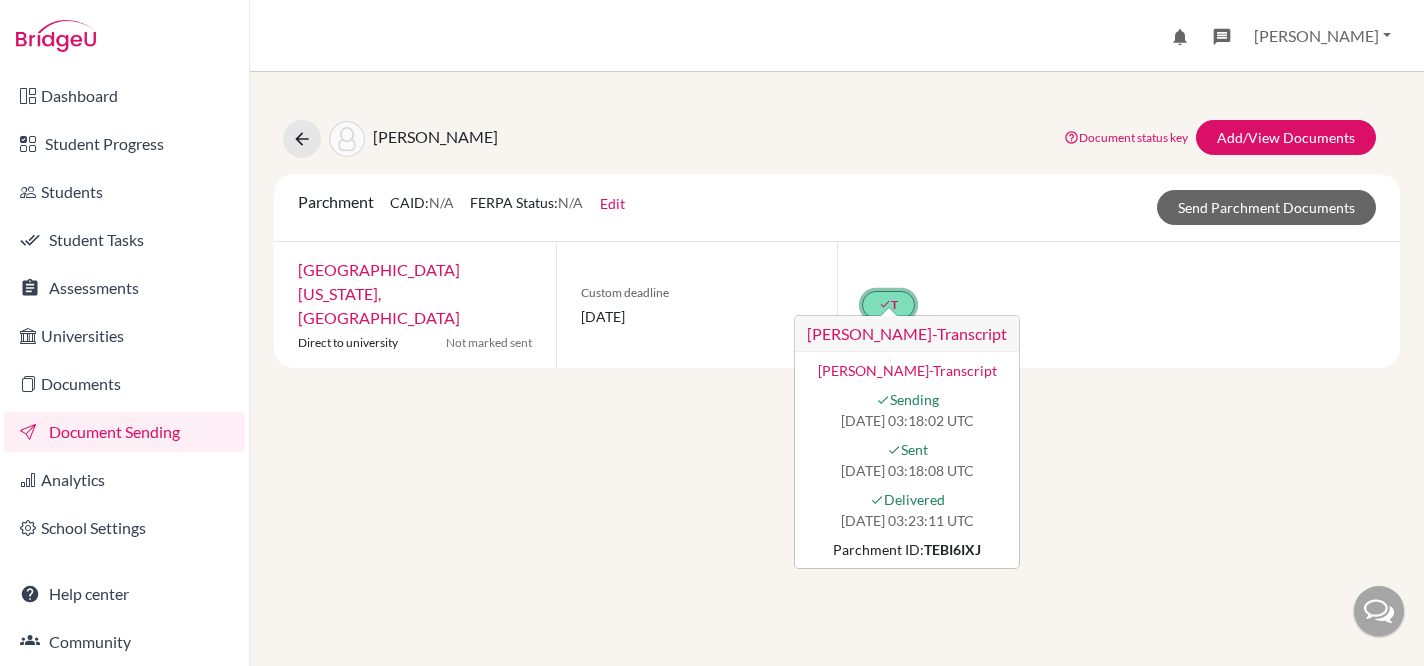 drag, startPoint x: 831, startPoint y: 529, endPoint x: 859, endPoint y: 525, distance: 28.284271 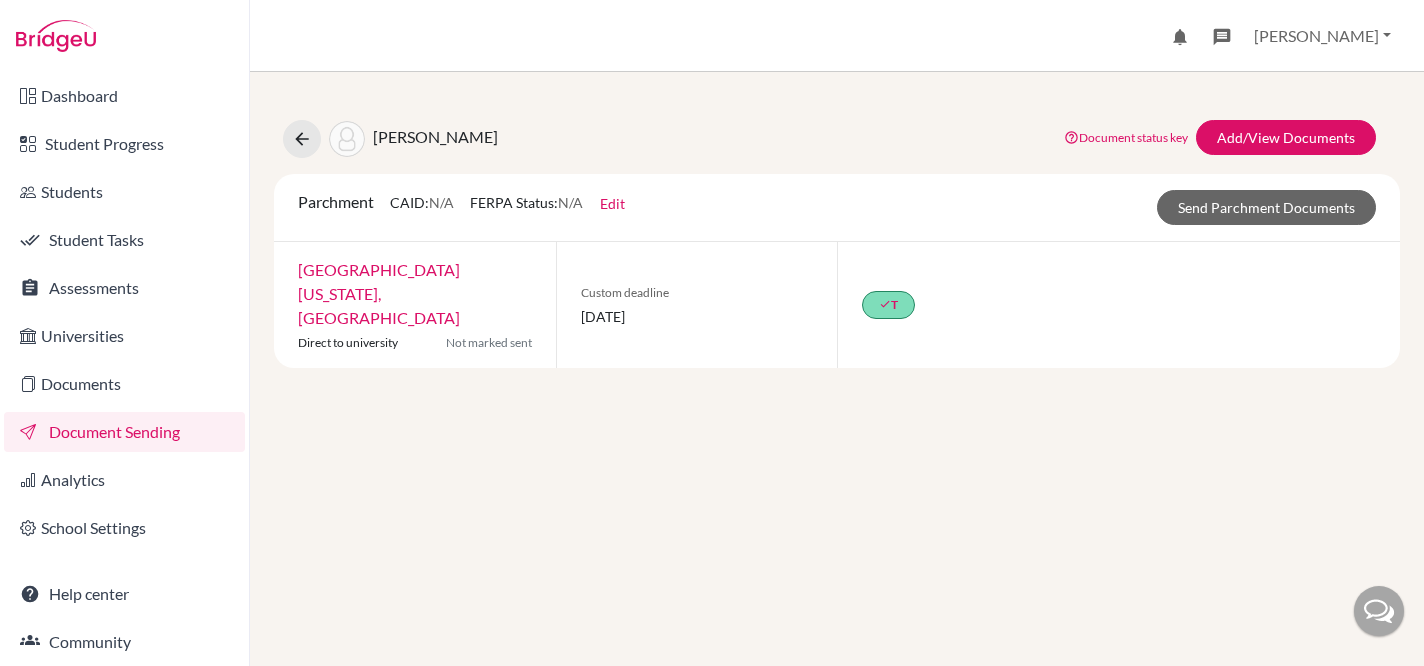 click on "Yao, [PERSON_NAME]  Document status key TR Requirement. Document not uploaded yet. TR Document uploaded / form saved. Ready to send to universities. TR Document is "sending". TR Document has been sent. TR Document has failed to send. Contact our team via live chat or [EMAIL_ADDRESS][DOMAIN_NAME] Add/View Documents Parchment  CAID:  N/A  FERPA Status:  N/A Edit Common App ID (CAID) Date of Birth [DEMOGRAPHIC_DATA] FERPA waived by student? N/A Not waived Waived Not applicable Save Send Parchment Documents [GEOGRAPHIC_DATA][US_STATE] Direct to university Not marked sent Custom deadline [DATE] done  T" at bounding box center (837, 369) 